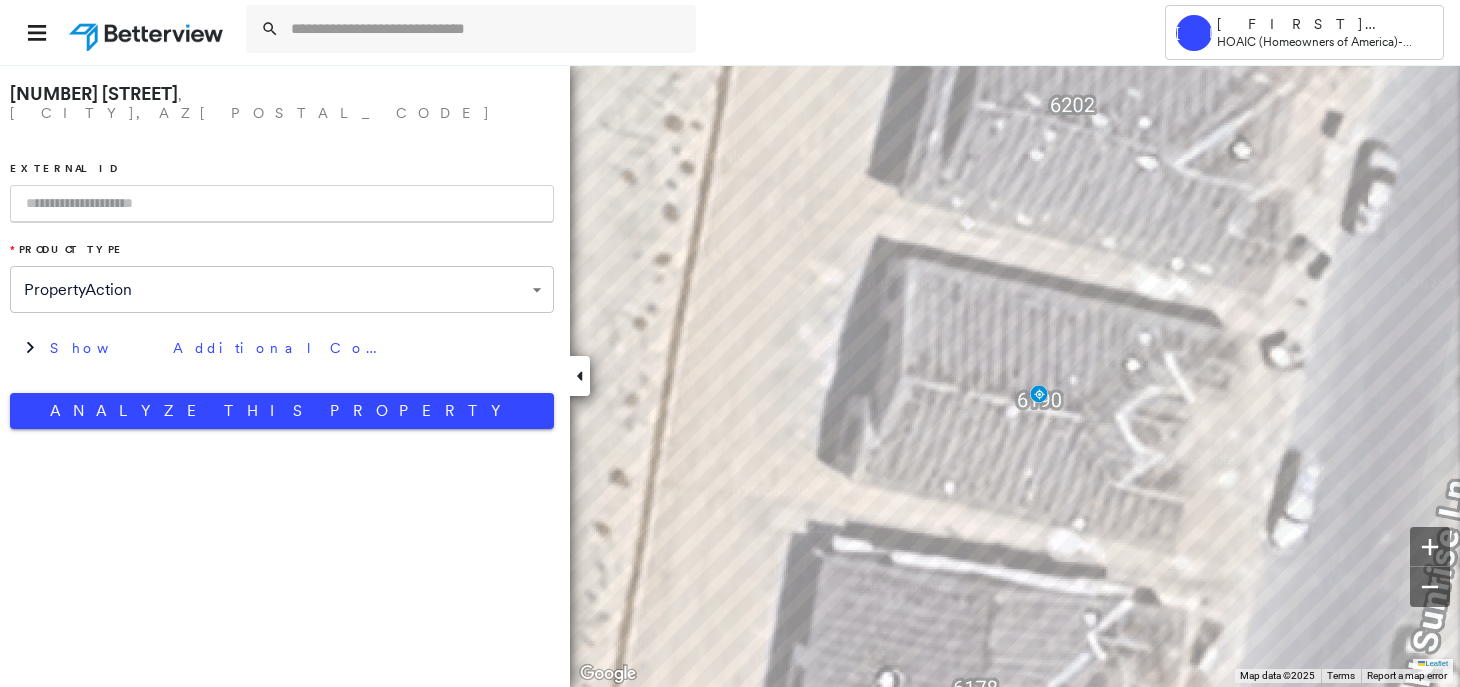 scroll, scrollTop: 0, scrollLeft: 0, axis: both 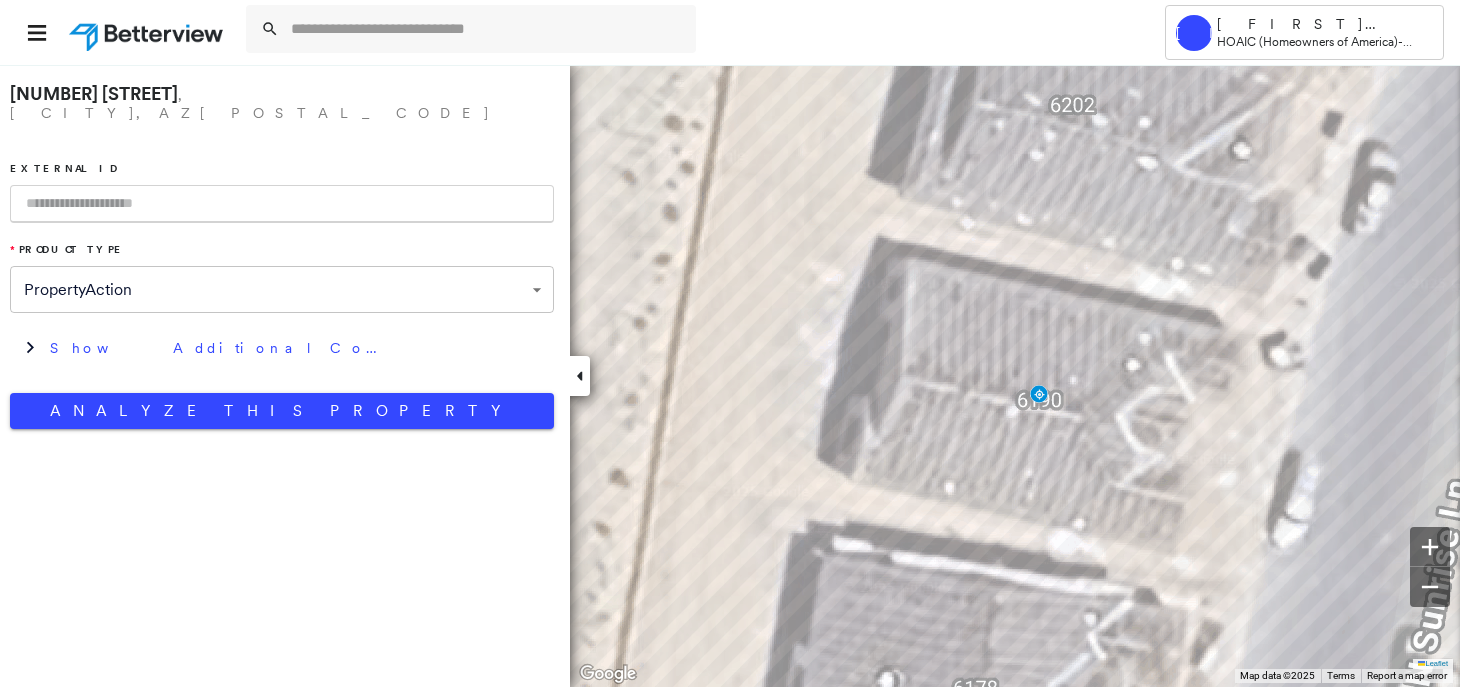 click on "[NUMBER] [STREET] [LANE]" at bounding box center (94, 93) 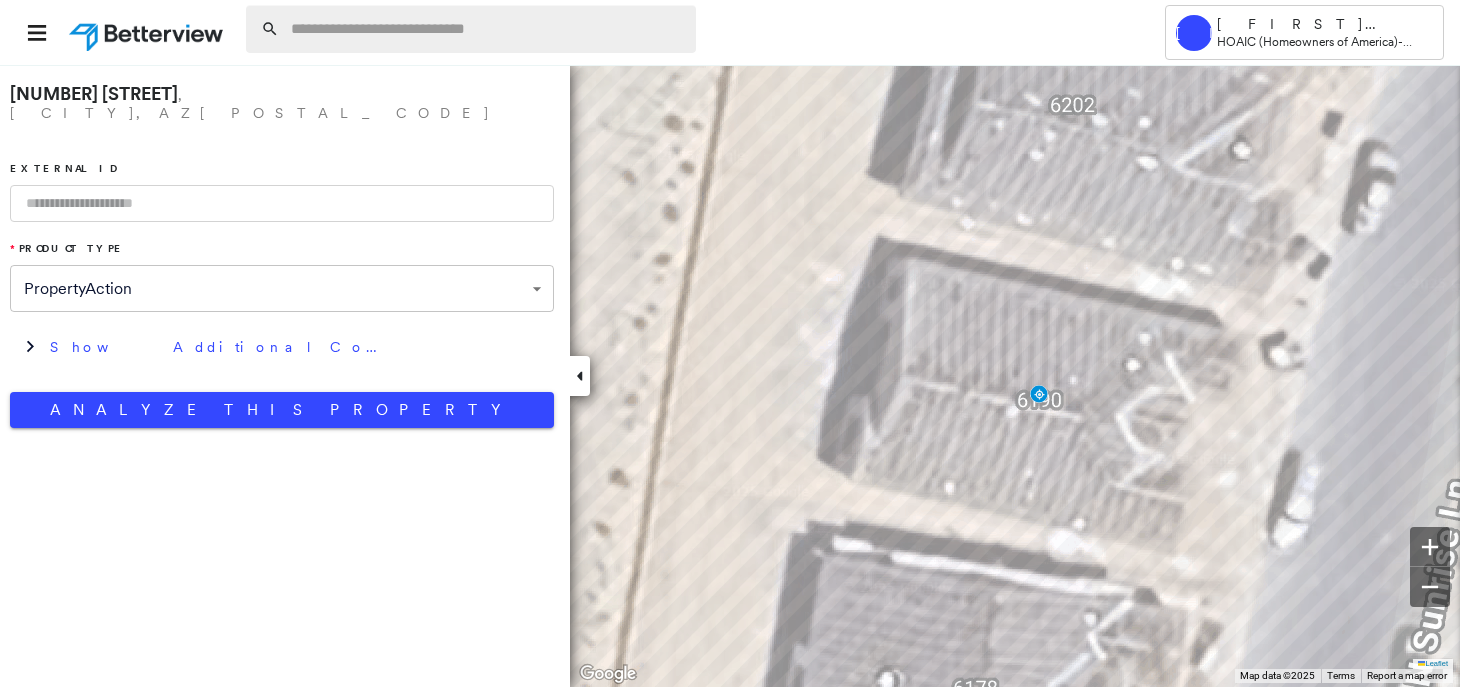 click at bounding box center [487, 29] 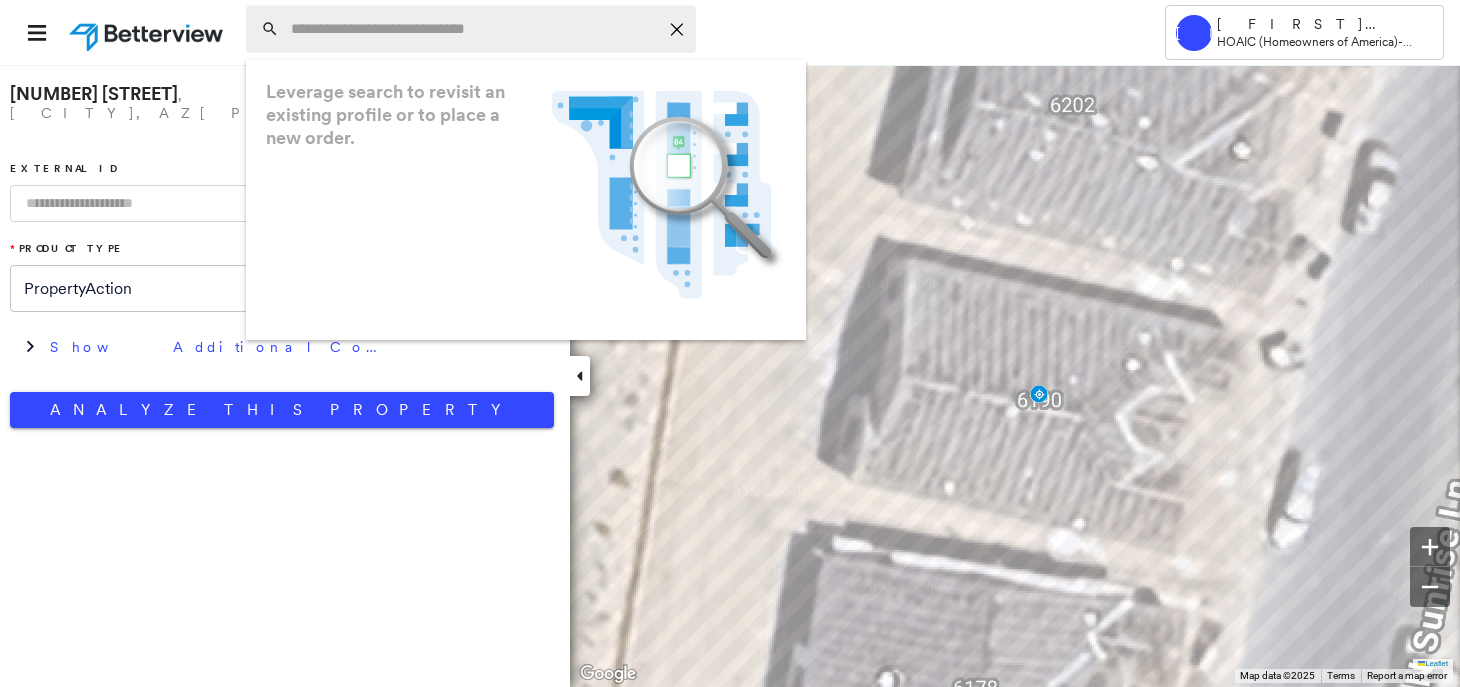 paste on "**********" 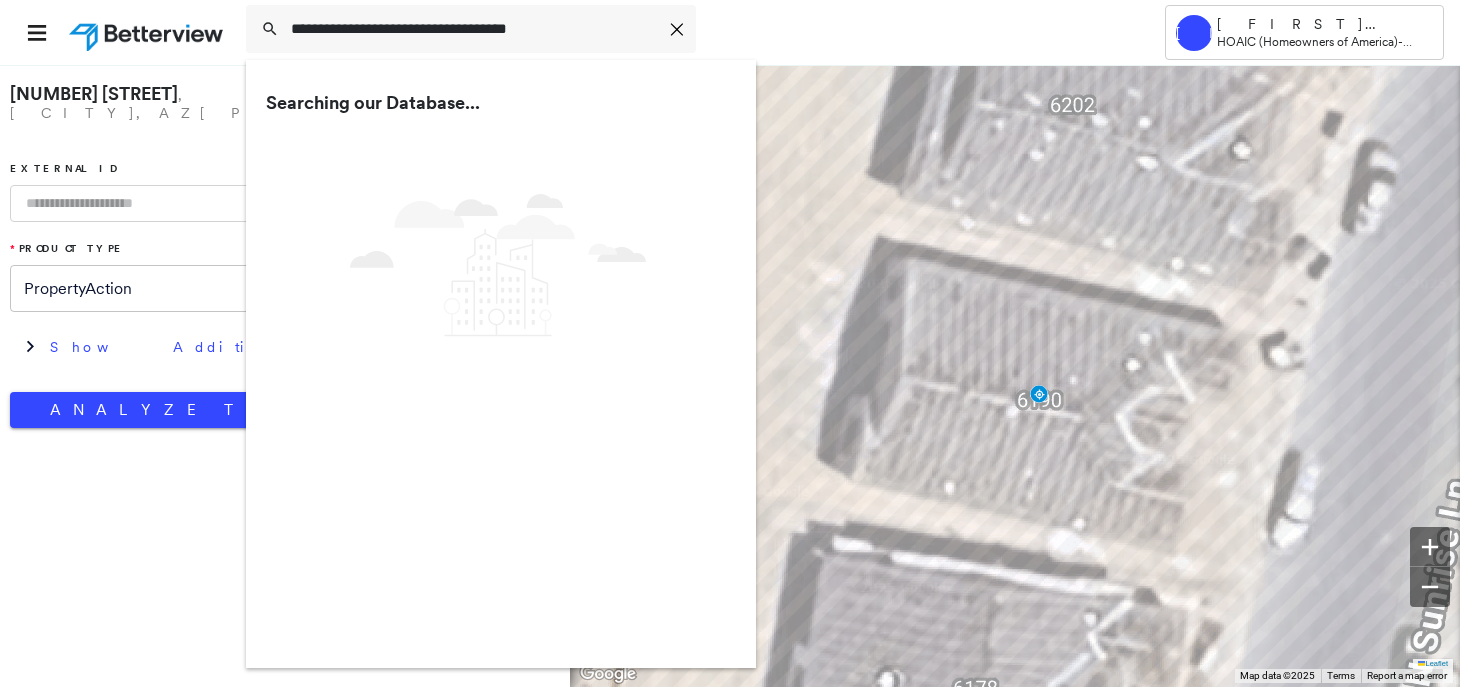 type on "**********" 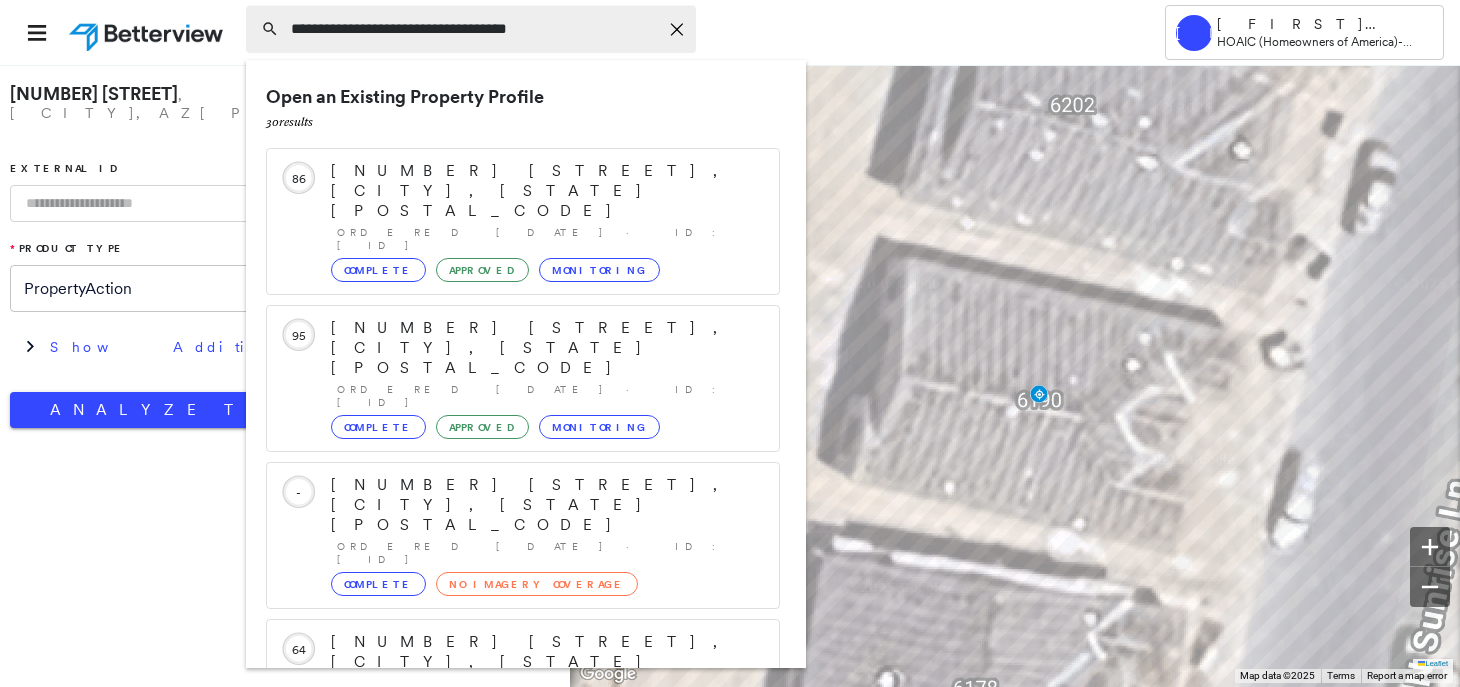 click on "Icon_Closemodal" 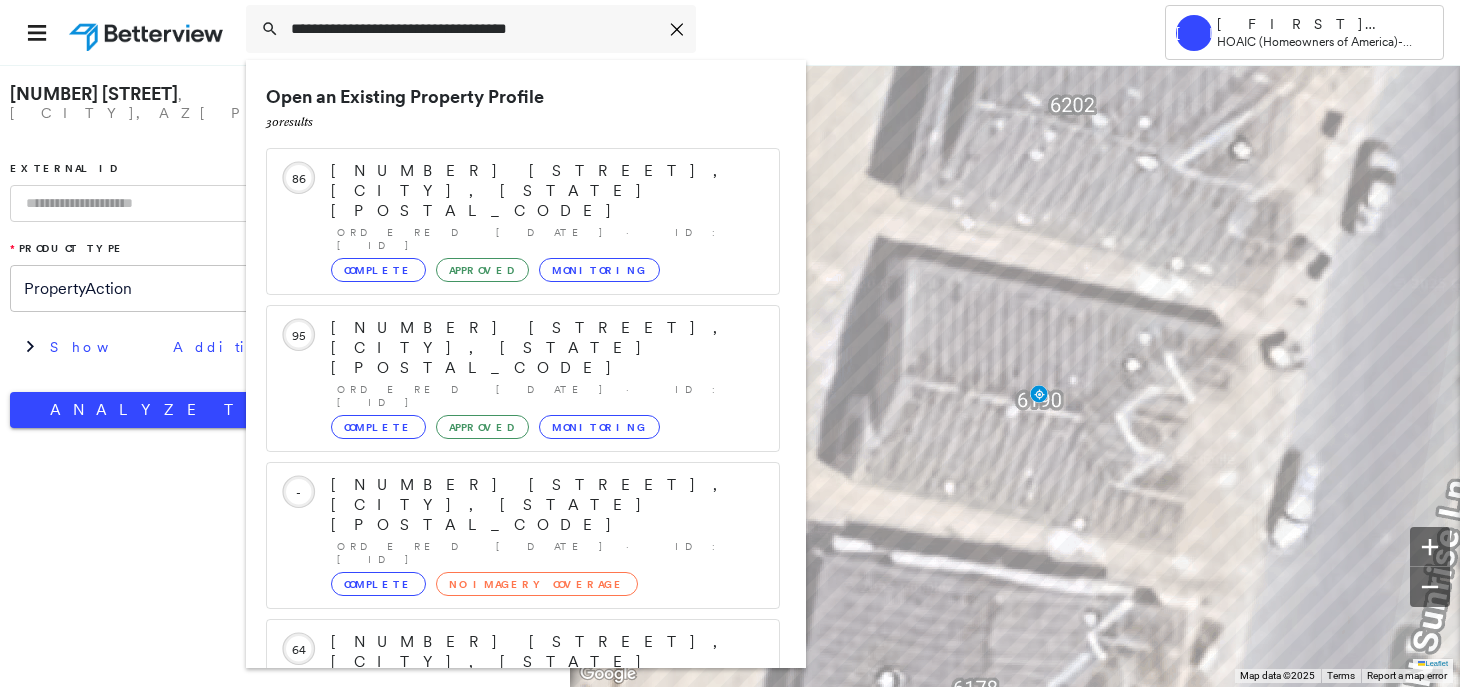 click on "**********" at bounding box center [677, 32] 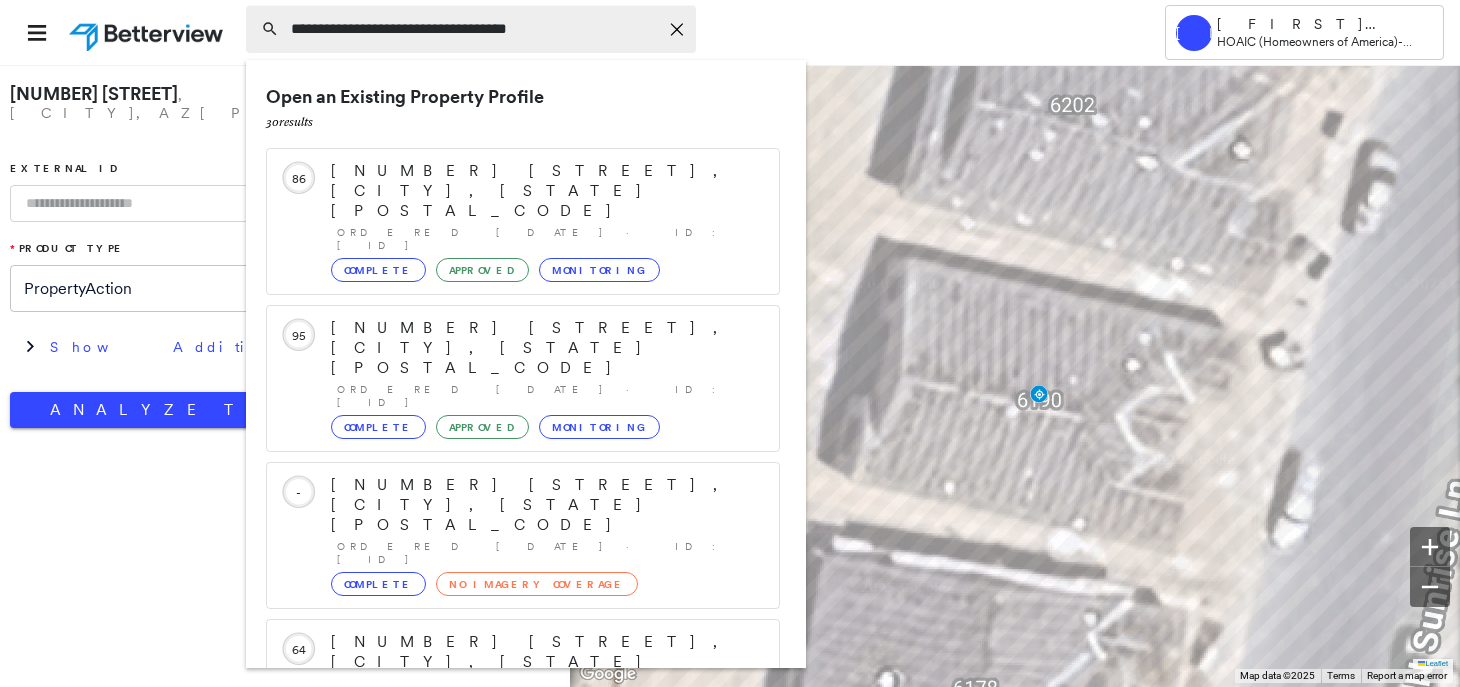 click on "Icon_Closemodal" 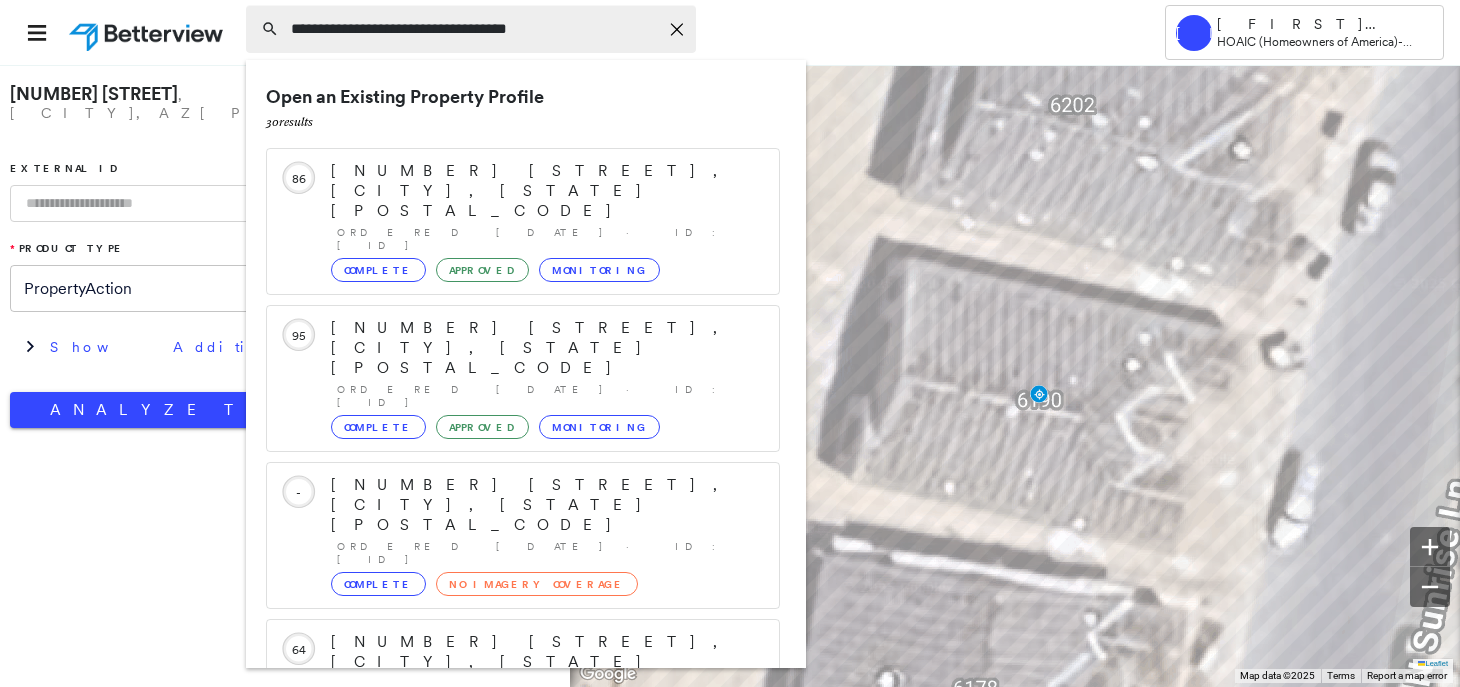 drag, startPoint x: 585, startPoint y: 27, endPoint x: 279, endPoint y: 31, distance: 306.02615 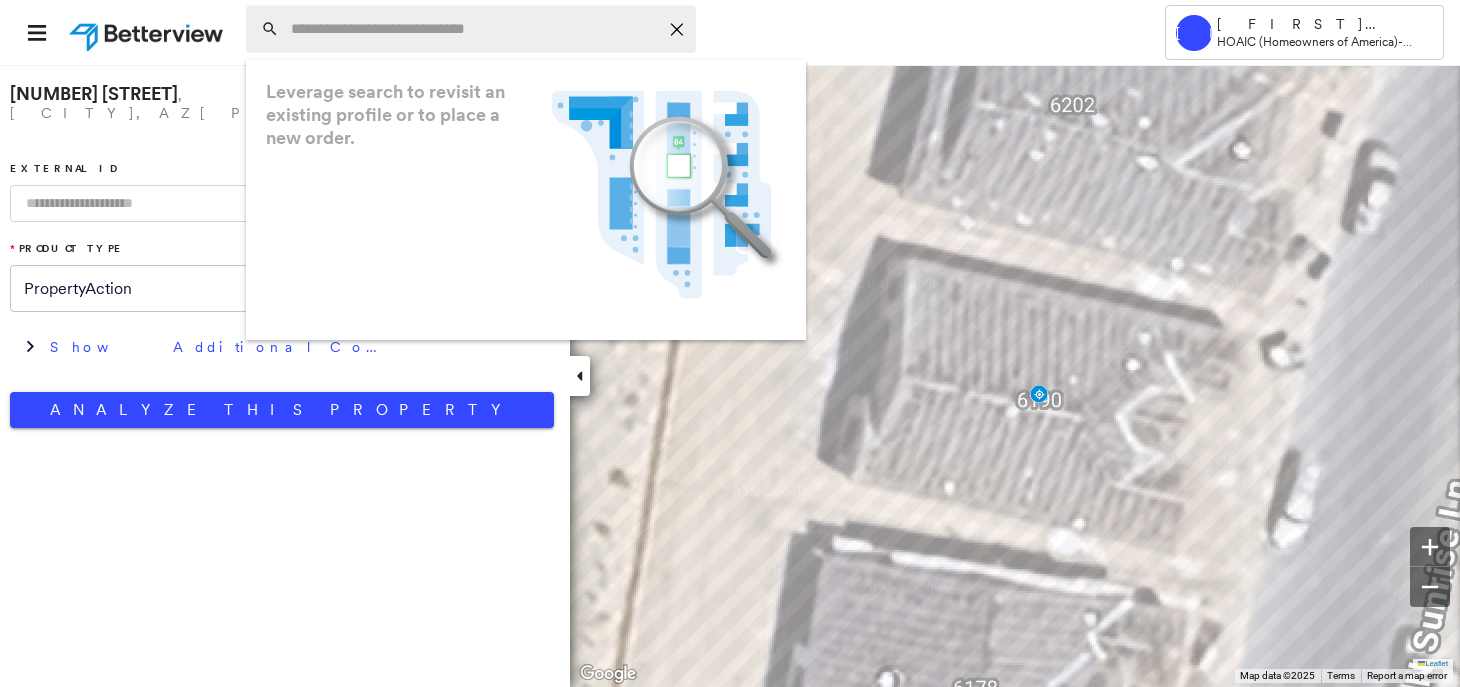 click at bounding box center (474, 29) 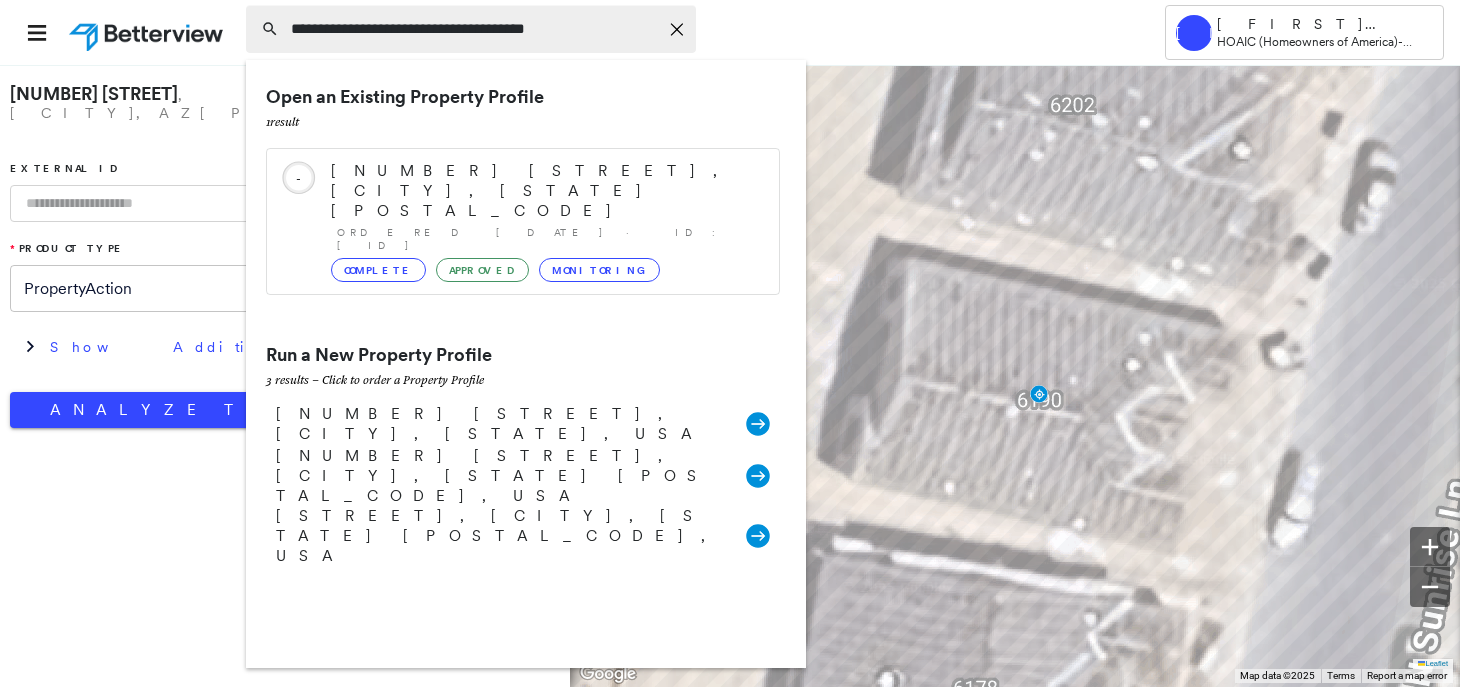 click on "**********" at bounding box center (474, 29) 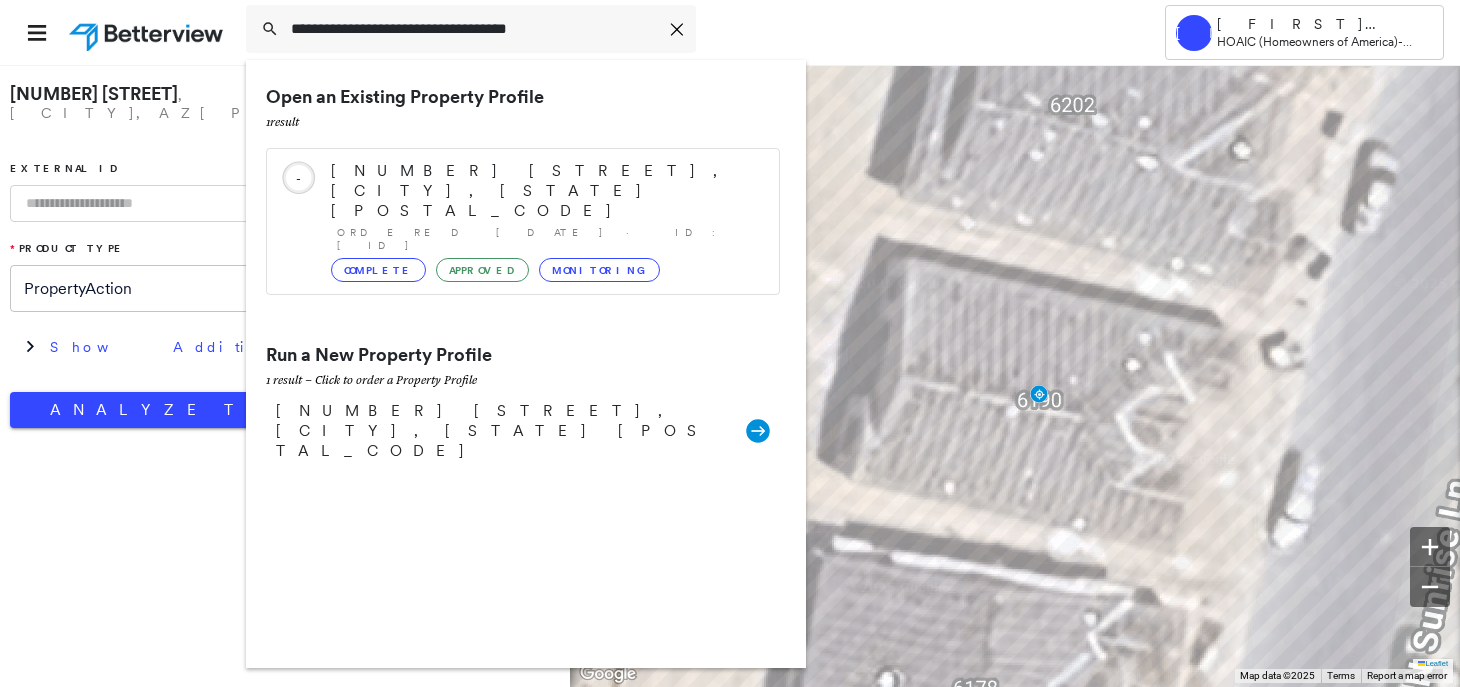 type on "**********" 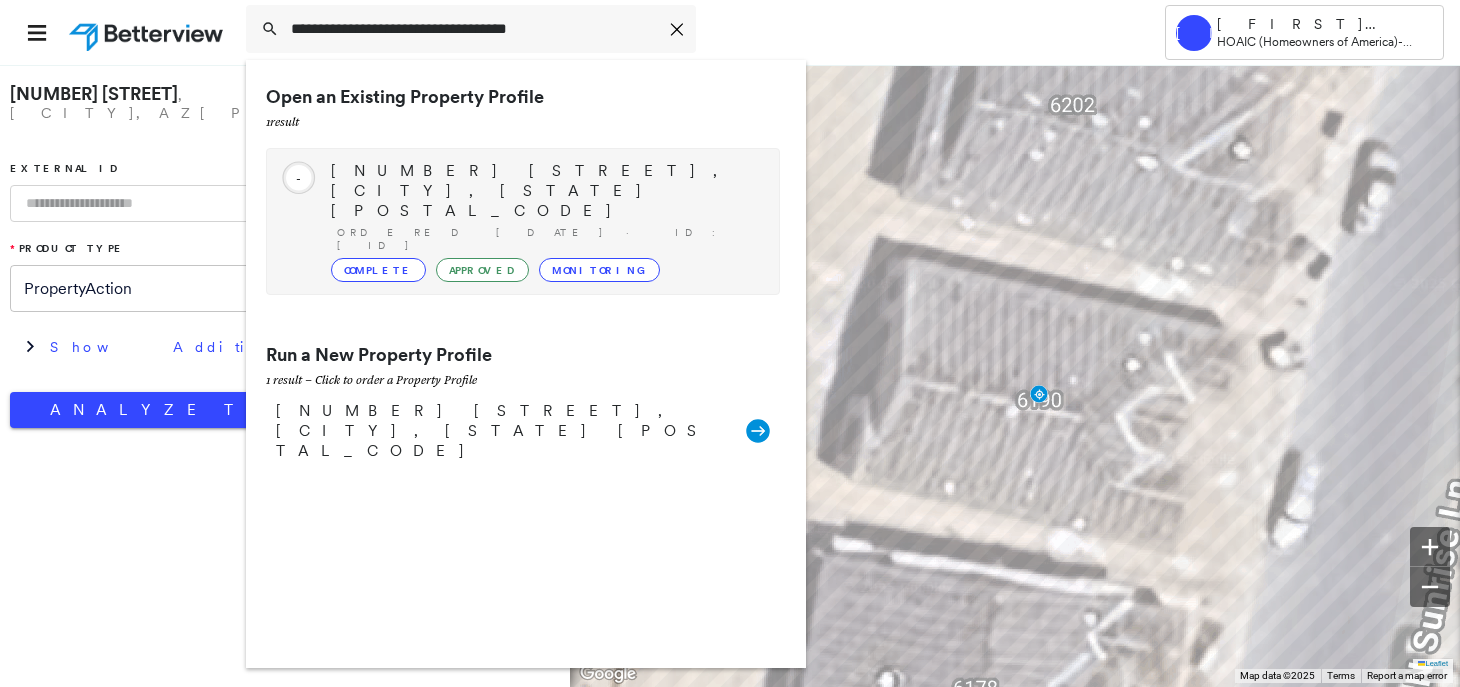 click on "6190 N Sunrise Ln Way, BUCKEYE, AZ 85396" at bounding box center (545, 191) 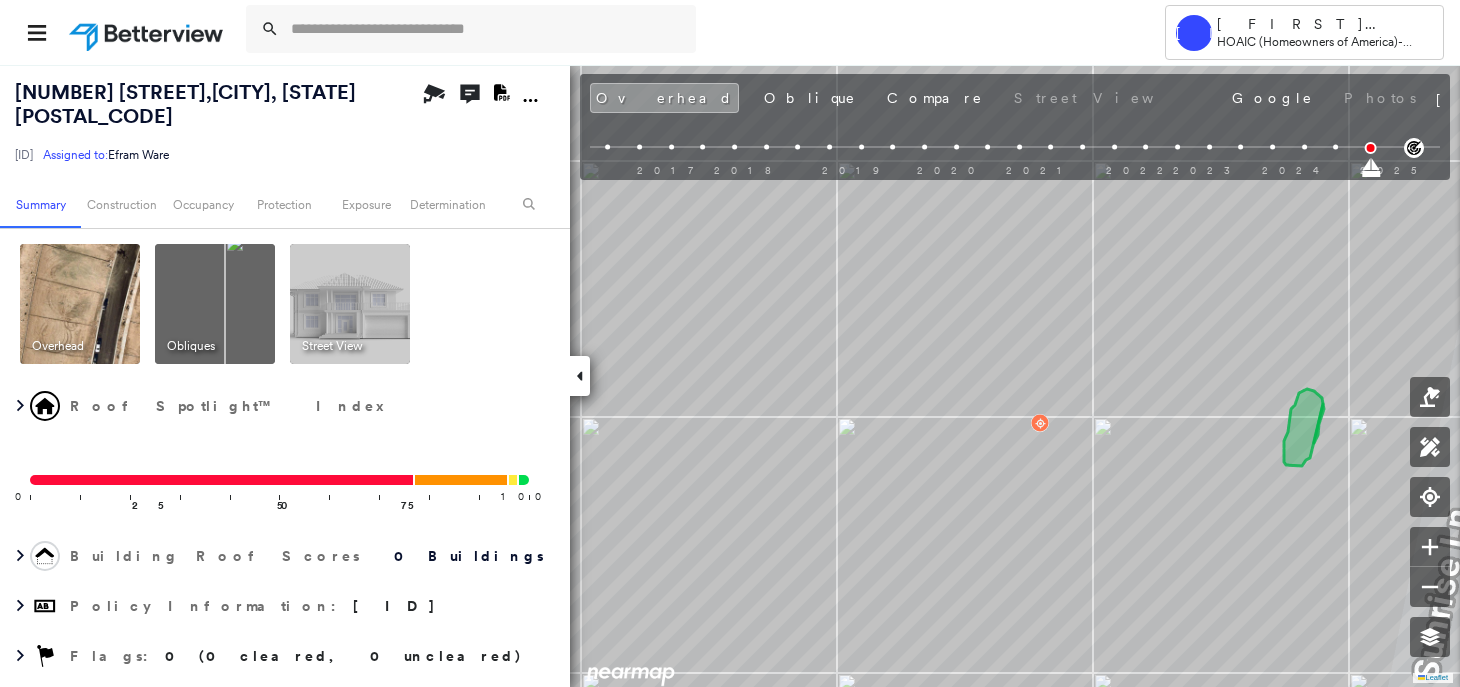 click 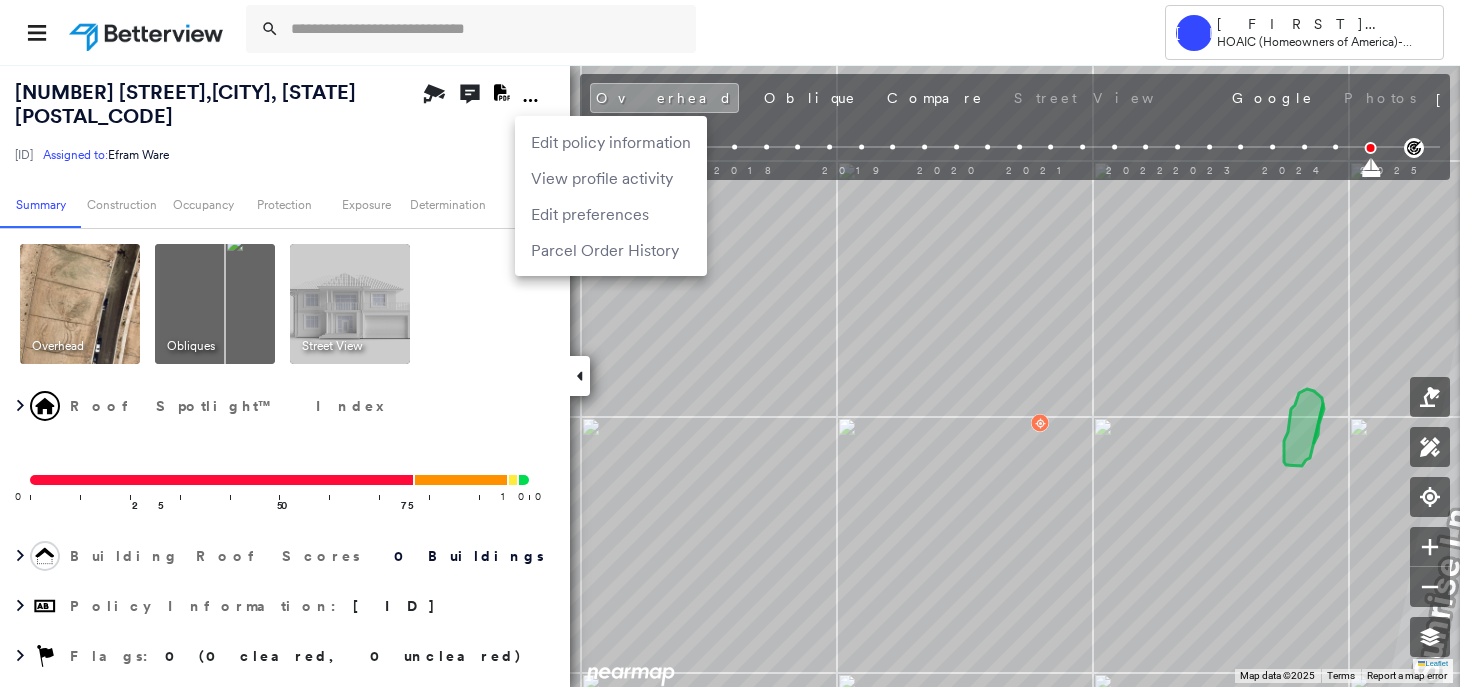 click on "Parcel Order History" at bounding box center [611, 250] 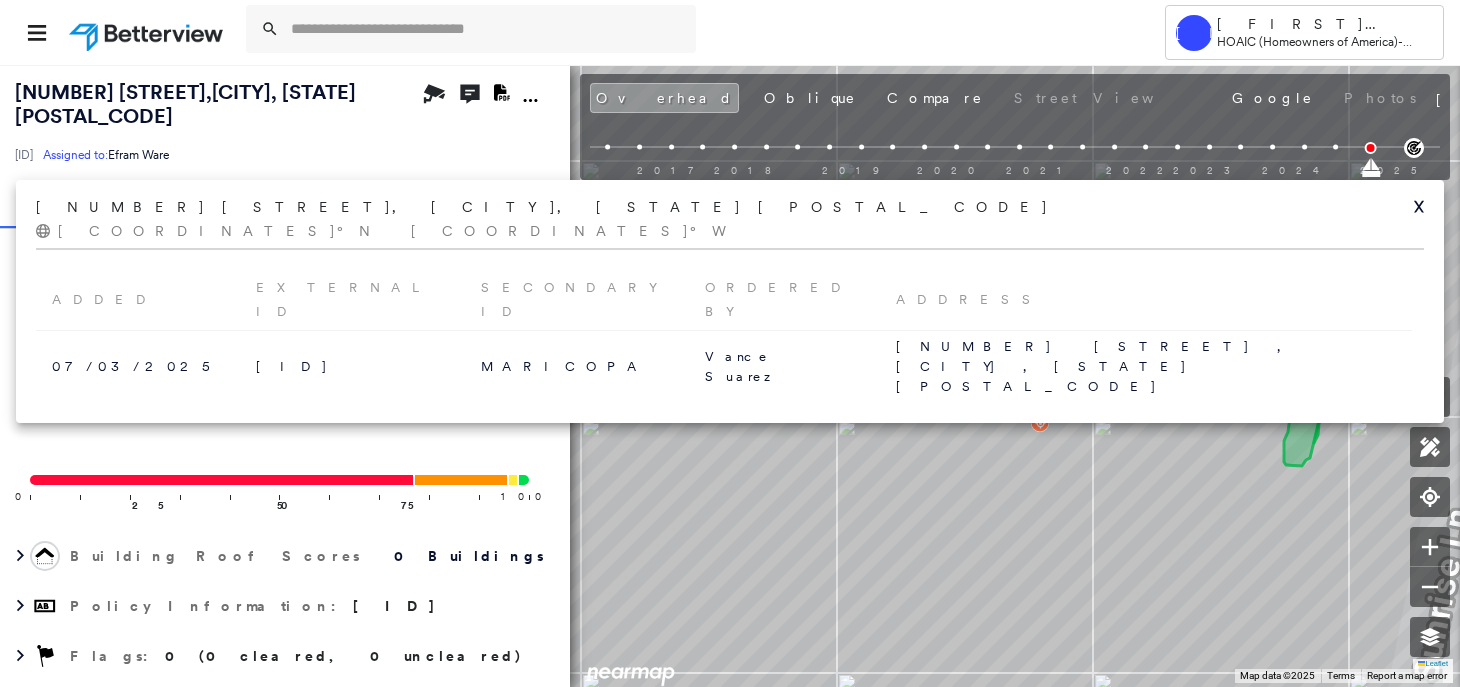 click 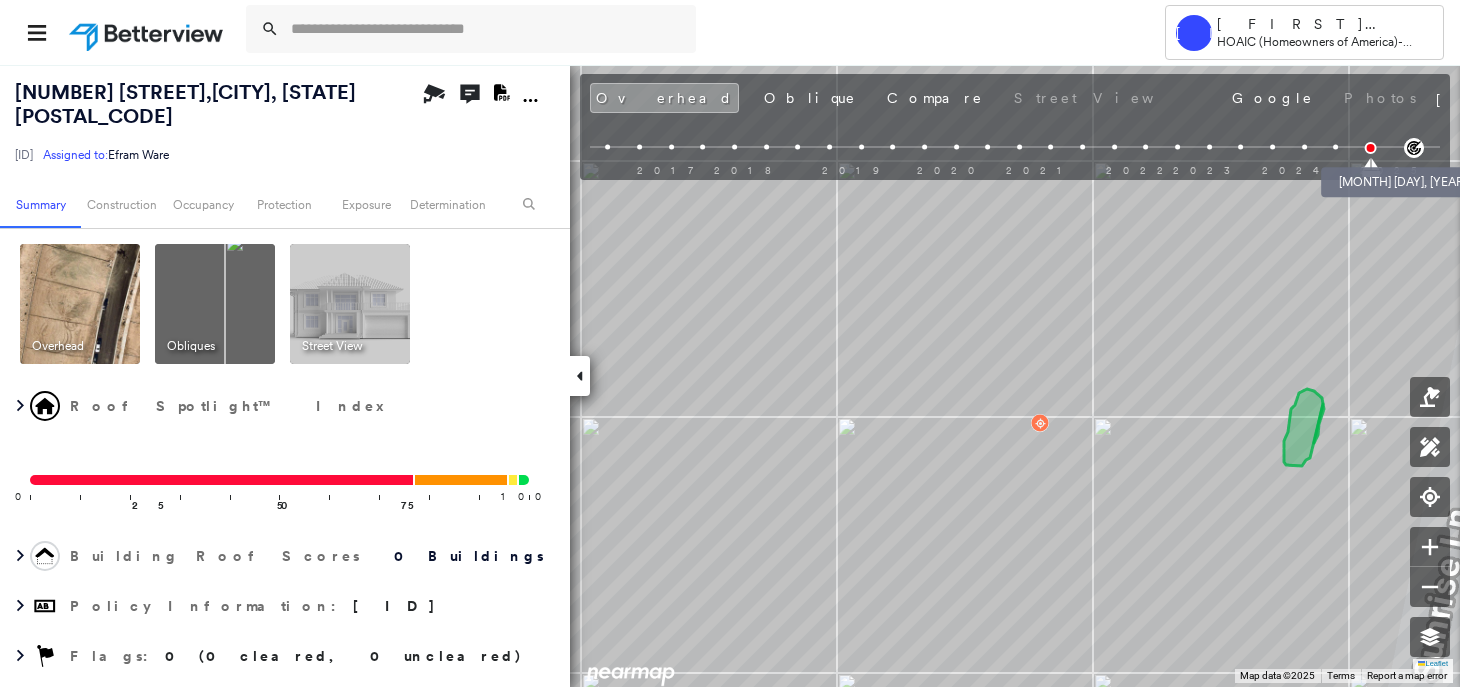 click at bounding box center (1371, 148) 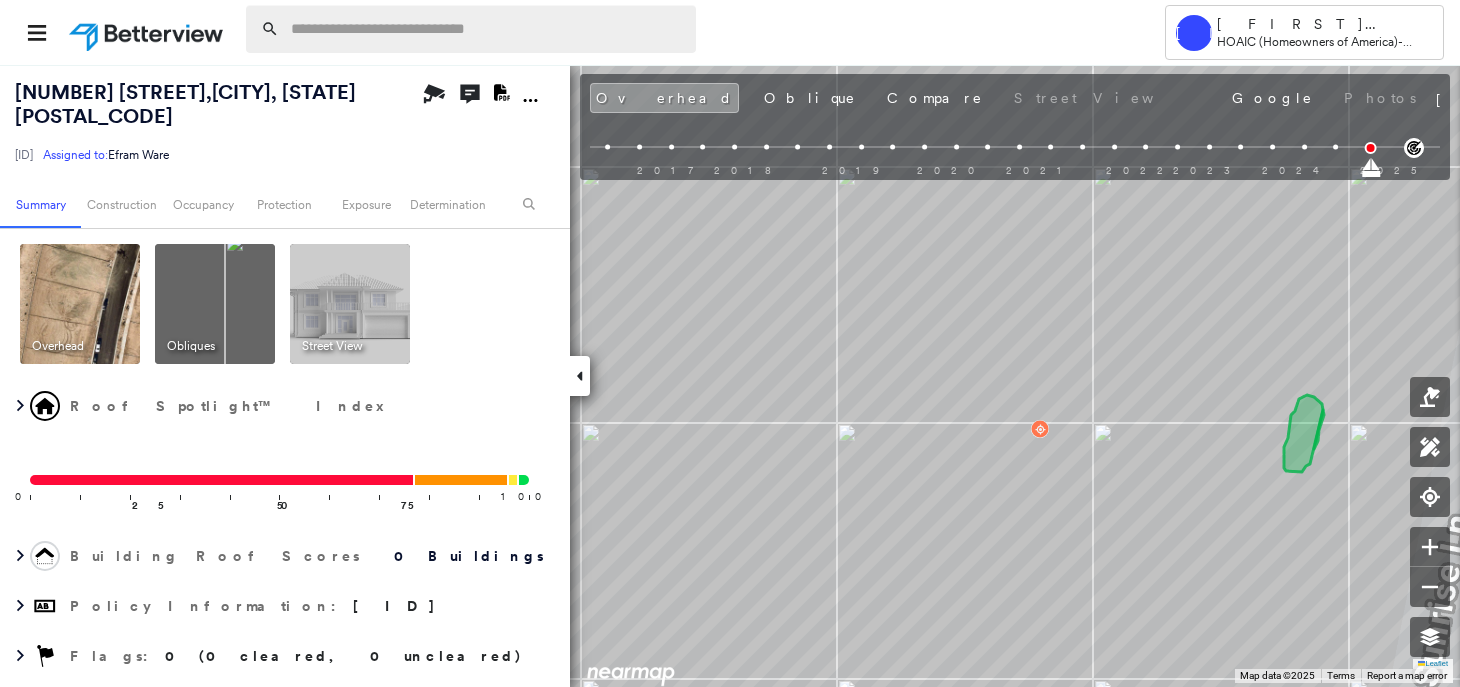 click at bounding box center (487, 29) 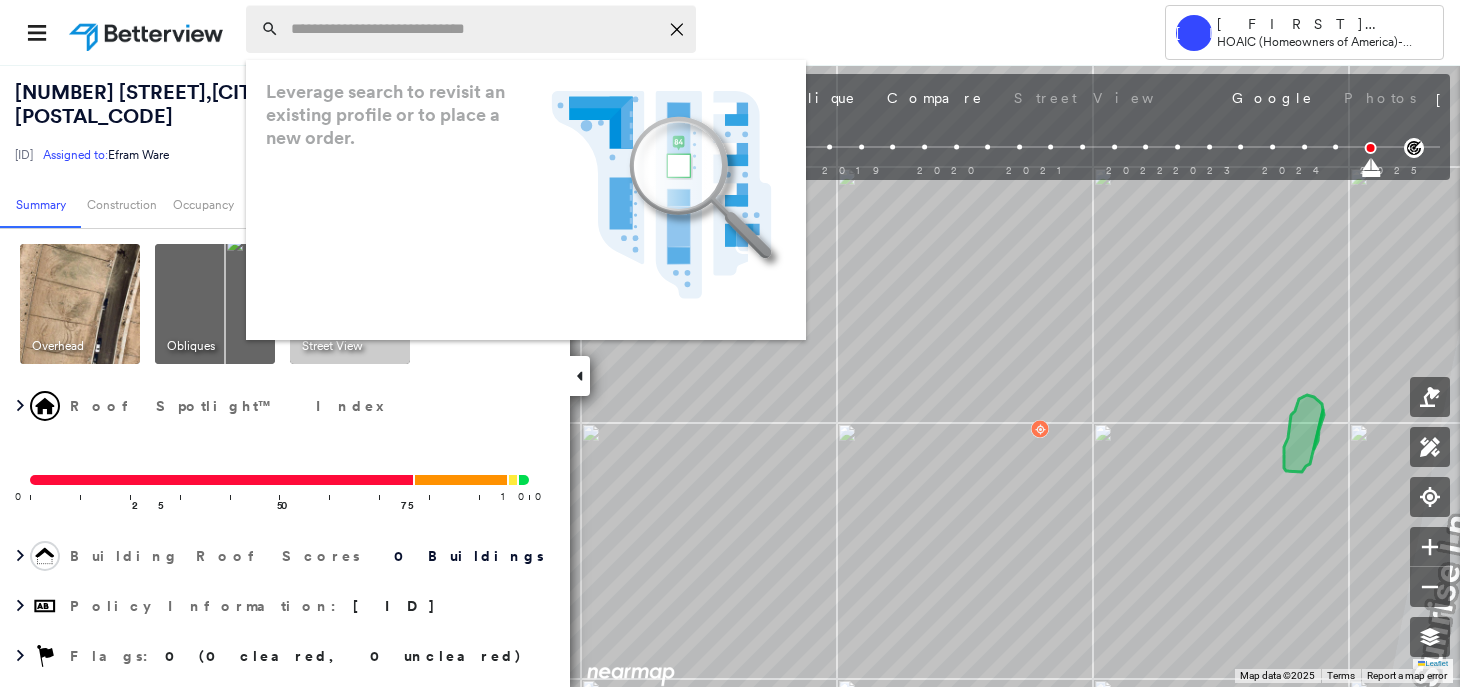 paste on "**********" 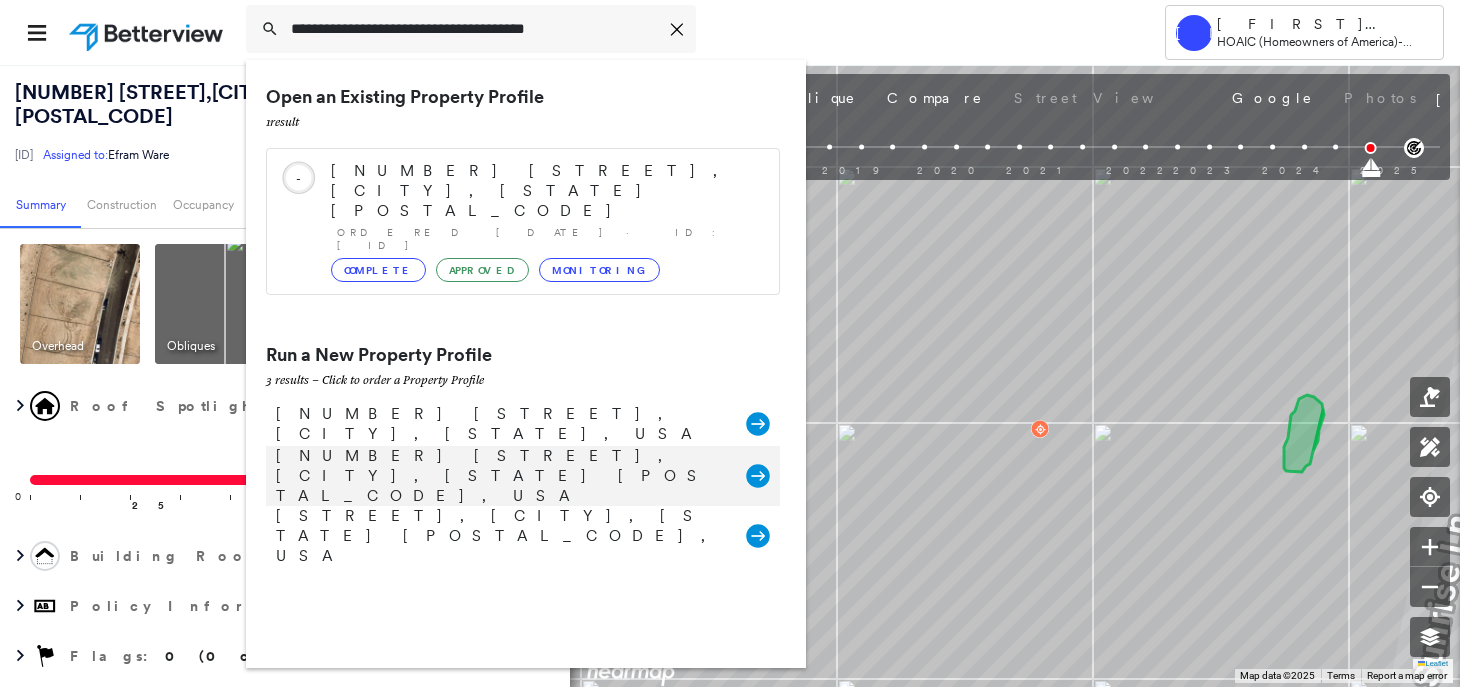 type on "**********" 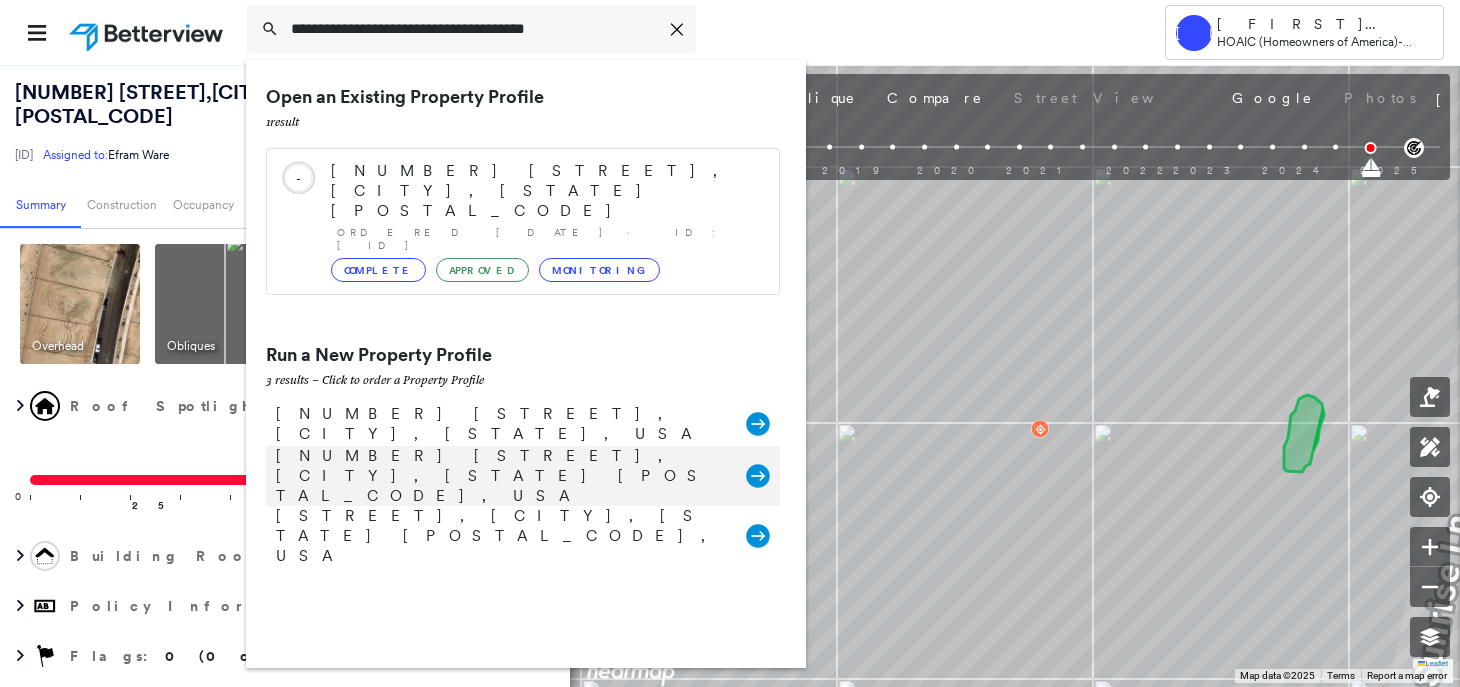 click on "6190 Sunrise Ln, Buckeye, AZ 85396, USA" at bounding box center (501, 476) 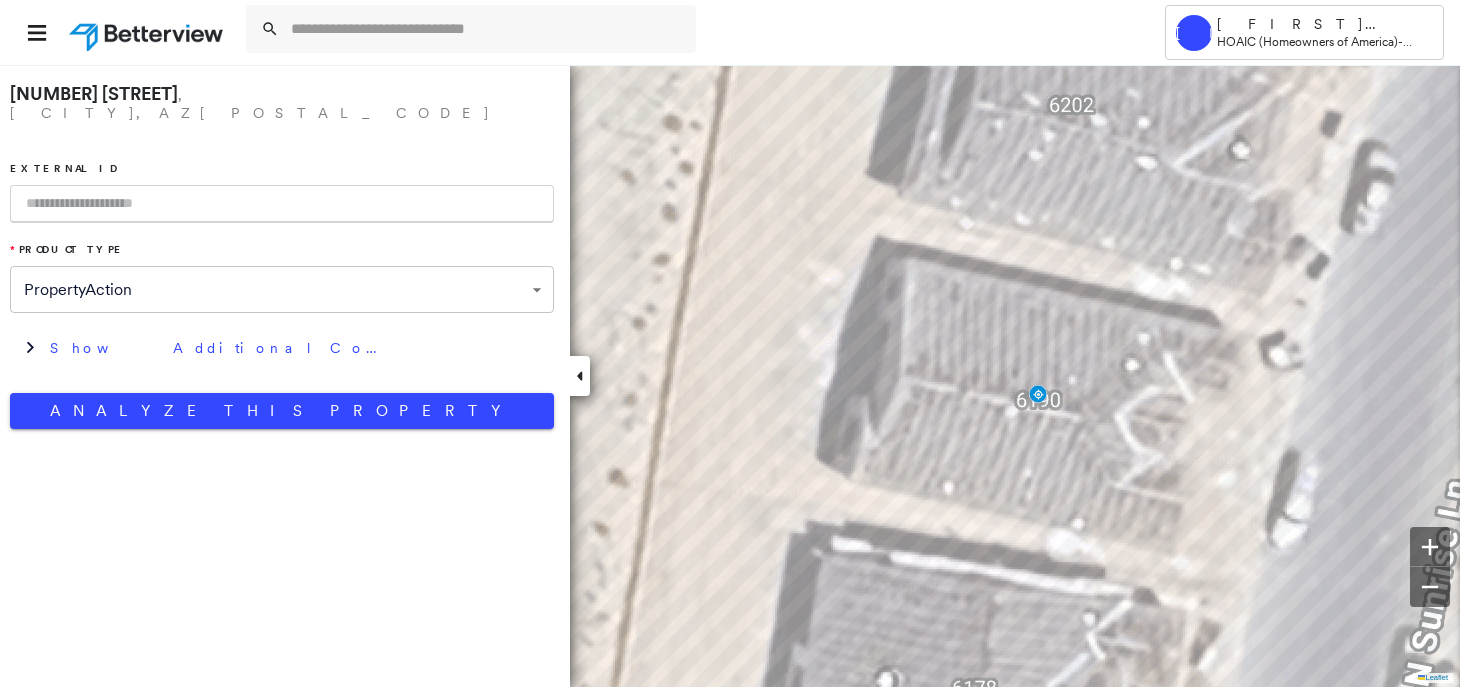 click at bounding box center [282, 204] 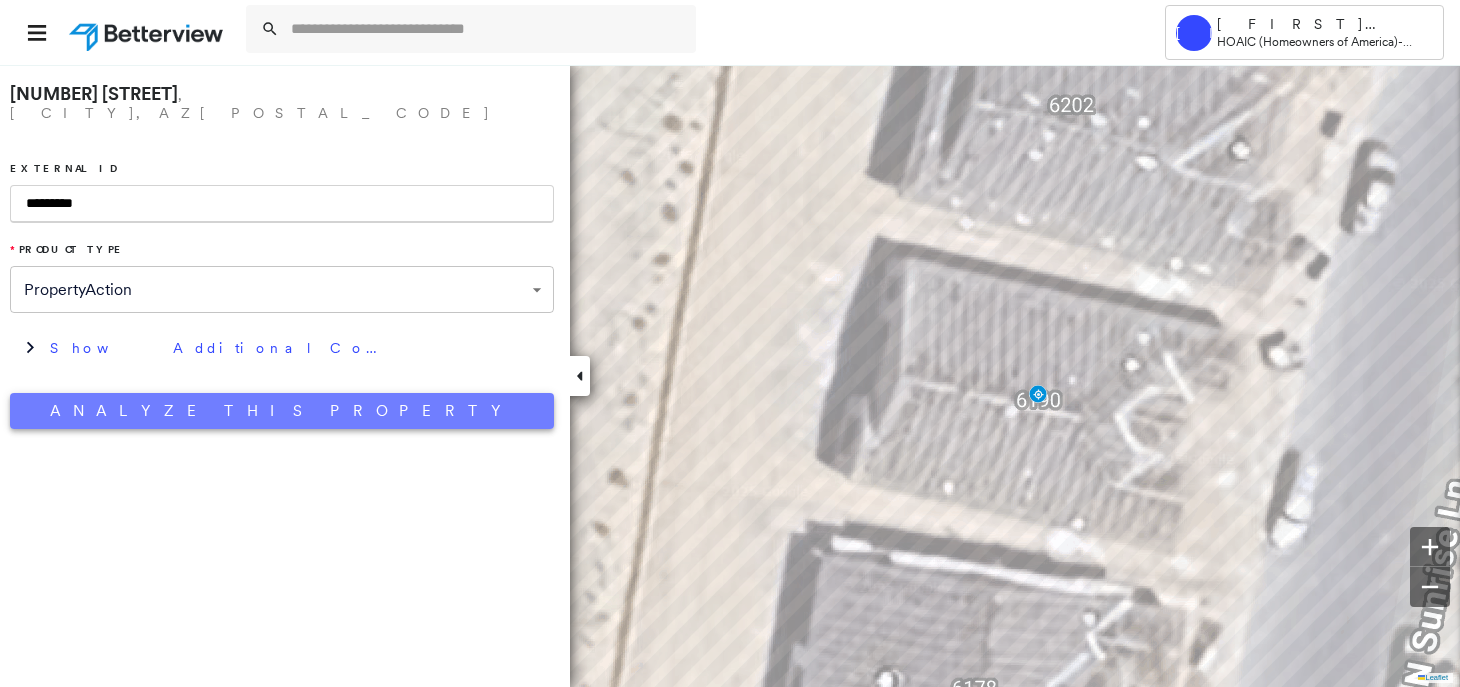 type on "*********" 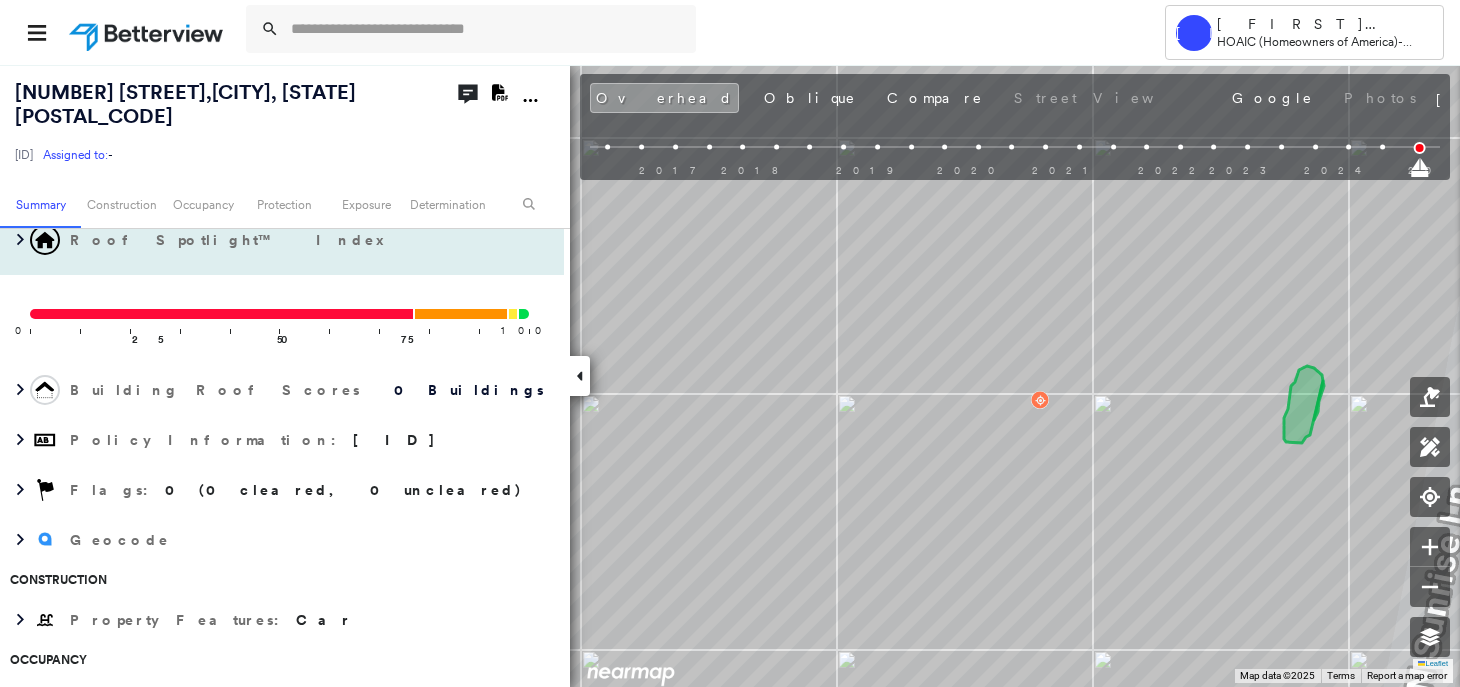 scroll, scrollTop: 333, scrollLeft: 0, axis: vertical 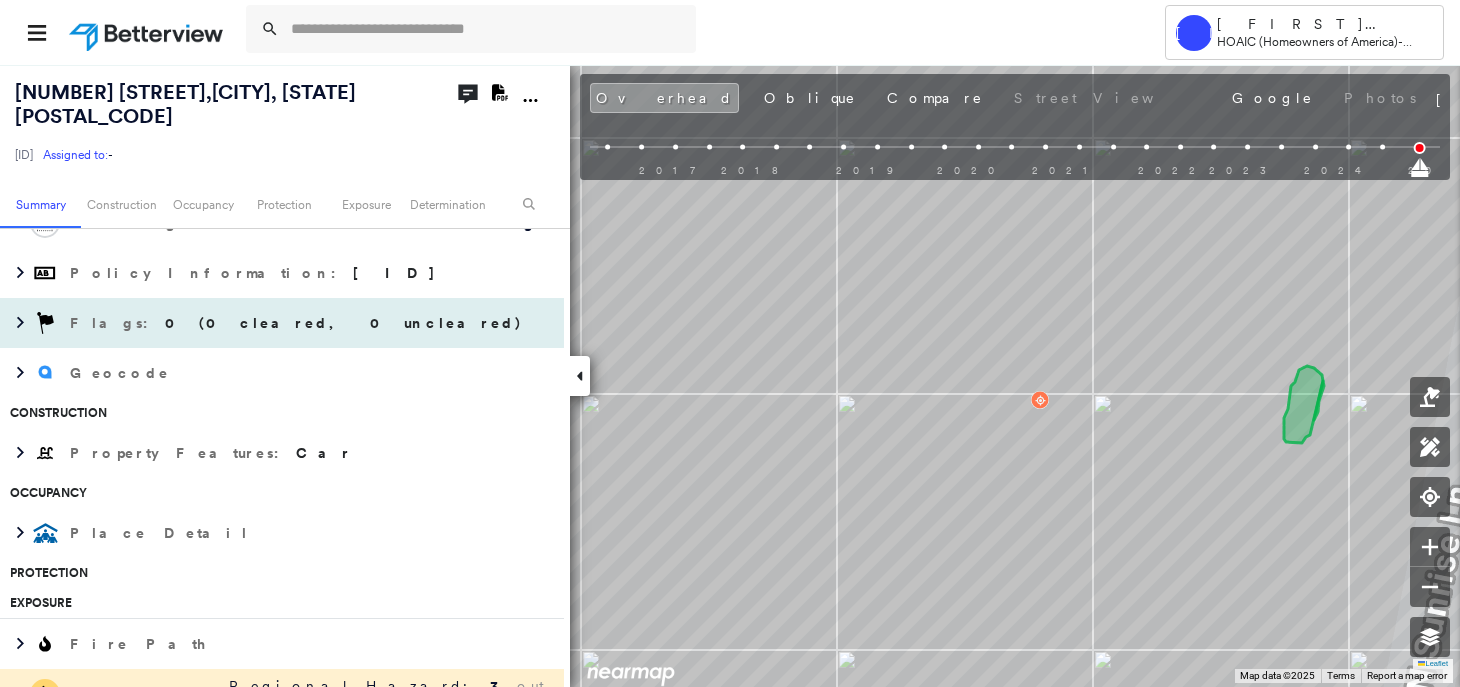 click on "0 (0 cleared, 0 uncleared)" at bounding box center [344, 323] 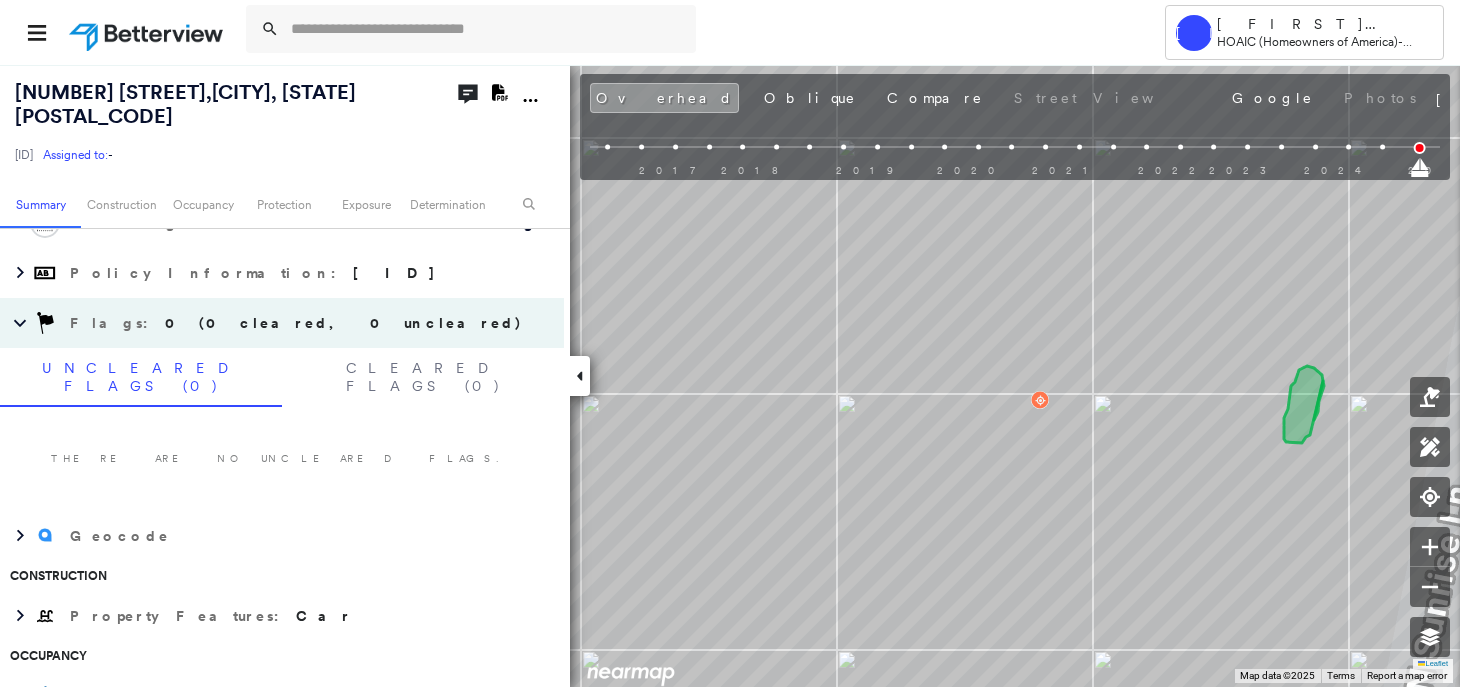 click on "0 (0 cleared, 0 uncleared)" at bounding box center [344, 323] 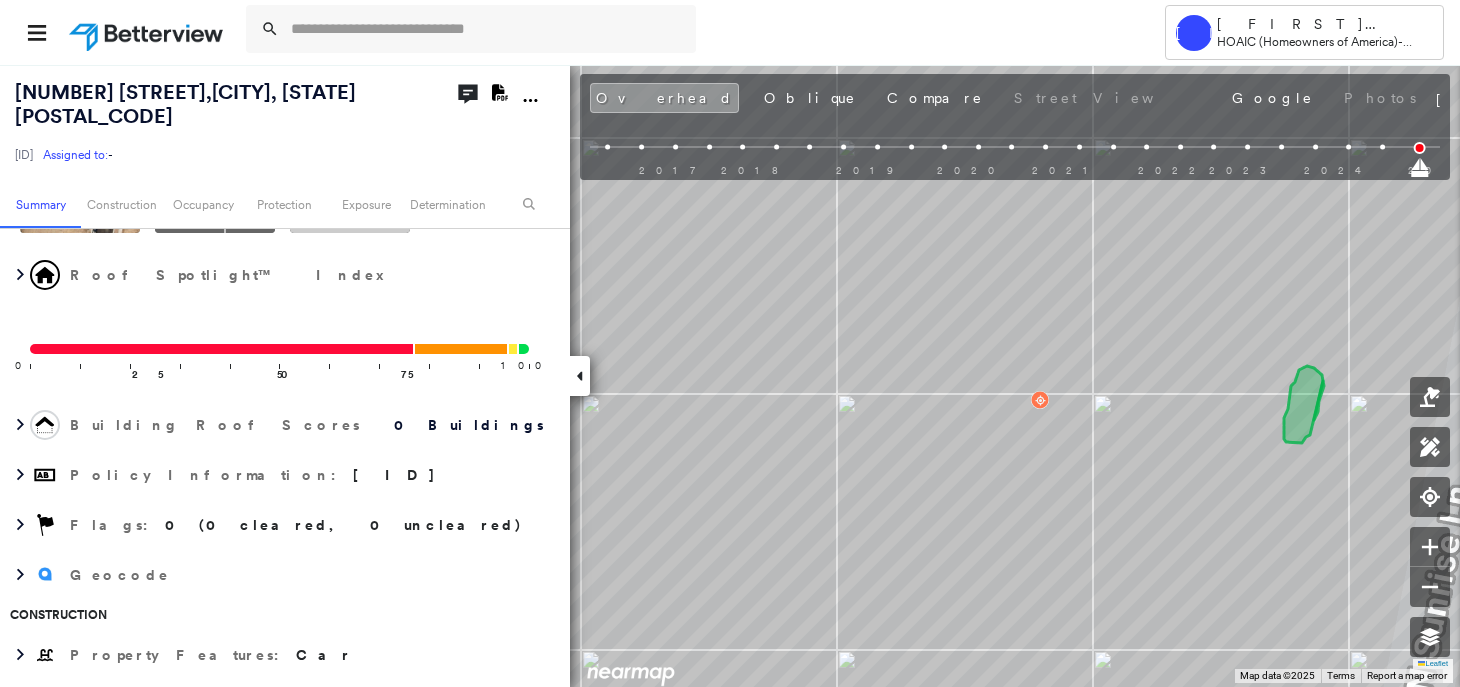 scroll, scrollTop: 0, scrollLeft: 0, axis: both 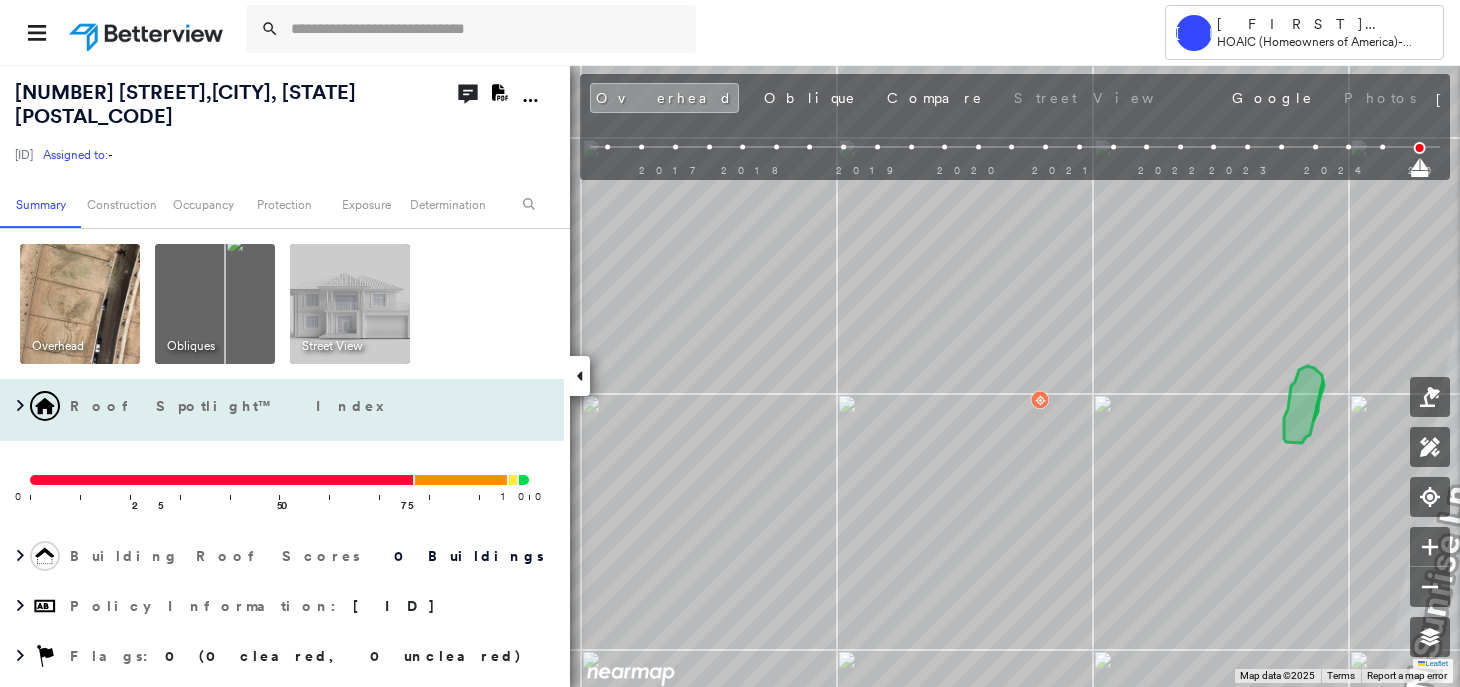 click on "Roof Spotlight™ Index" at bounding box center (282, 406) 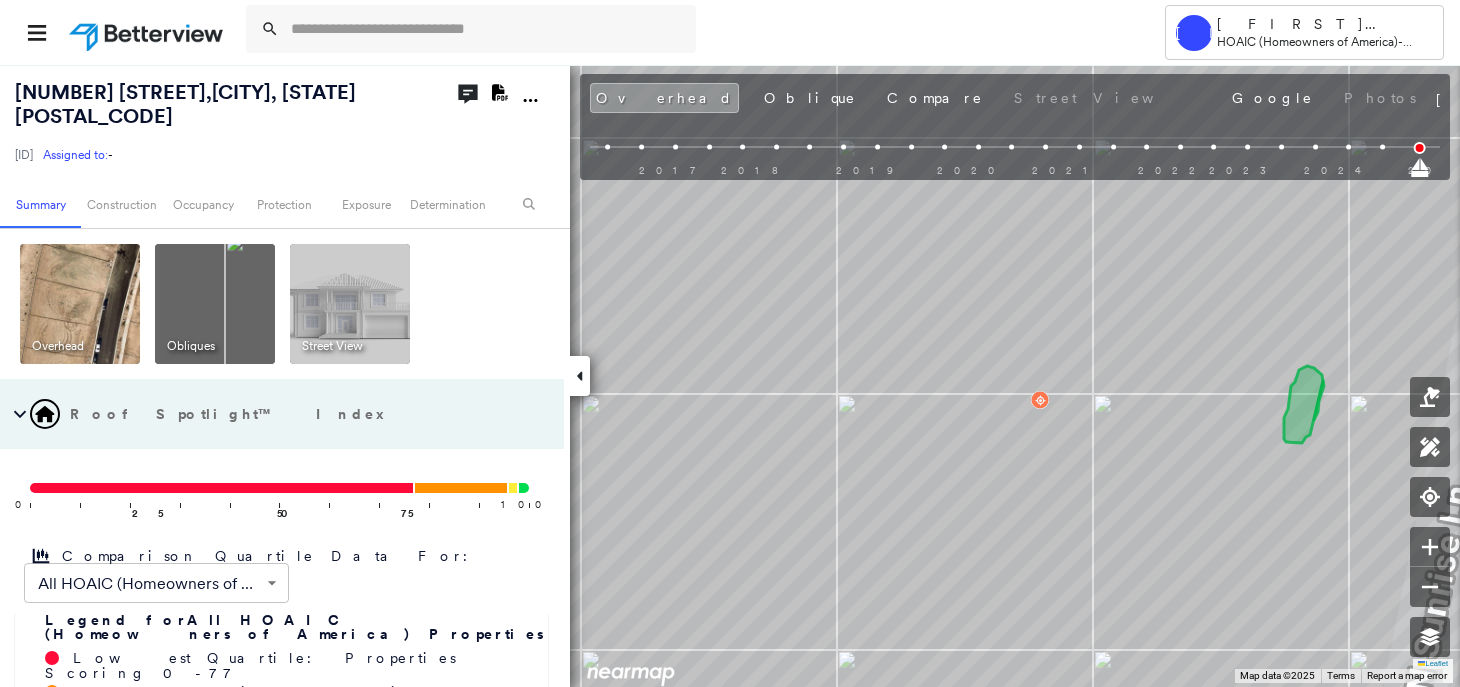 click on "Q32123934 Assigned to:  -" at bounding box center (215, 155) 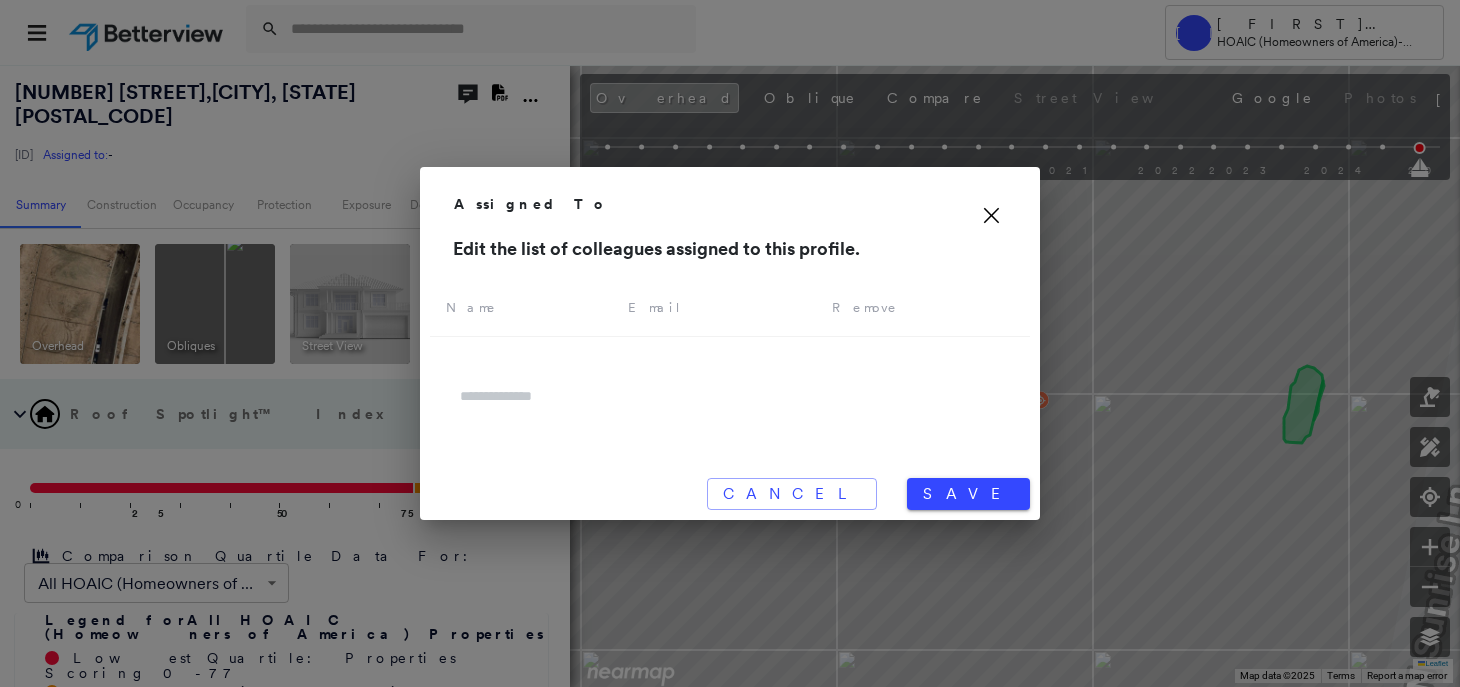 click 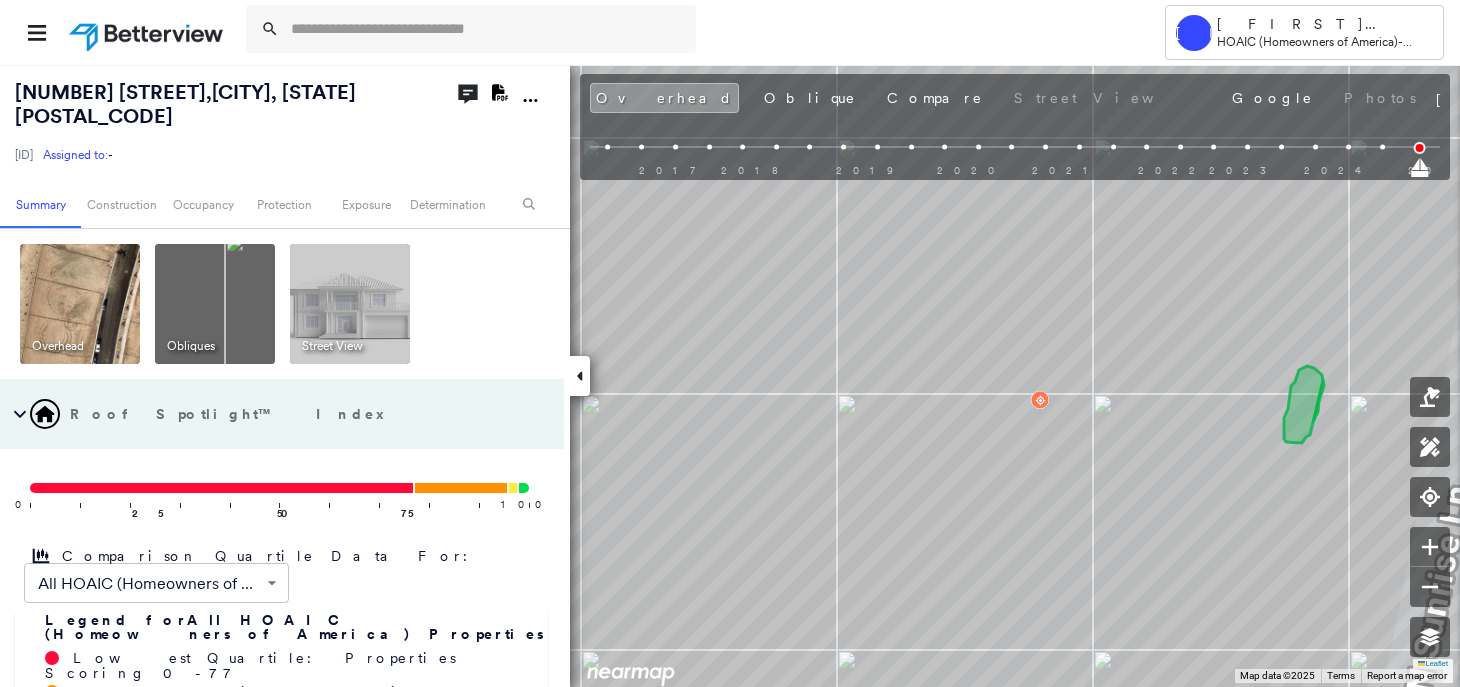 click 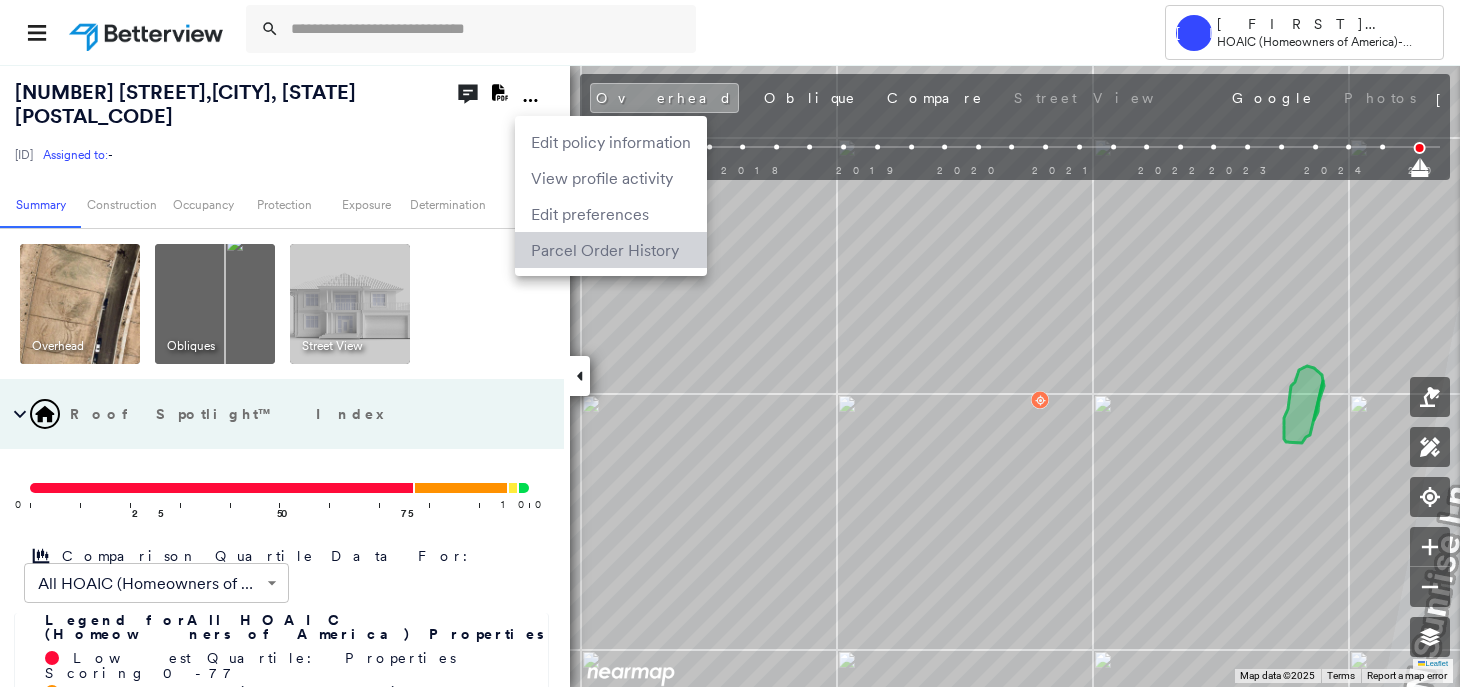 click on "Parcel Order History" at bounding box center (611, 250) 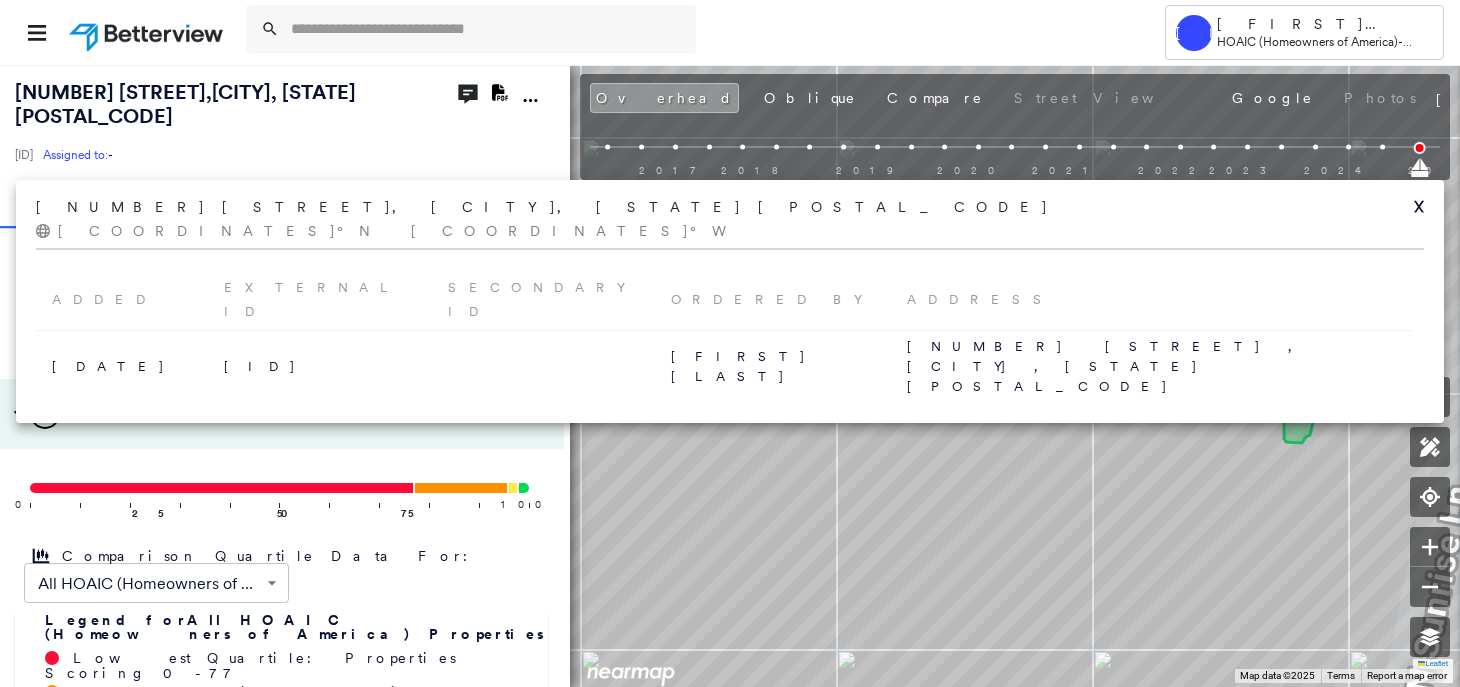 click 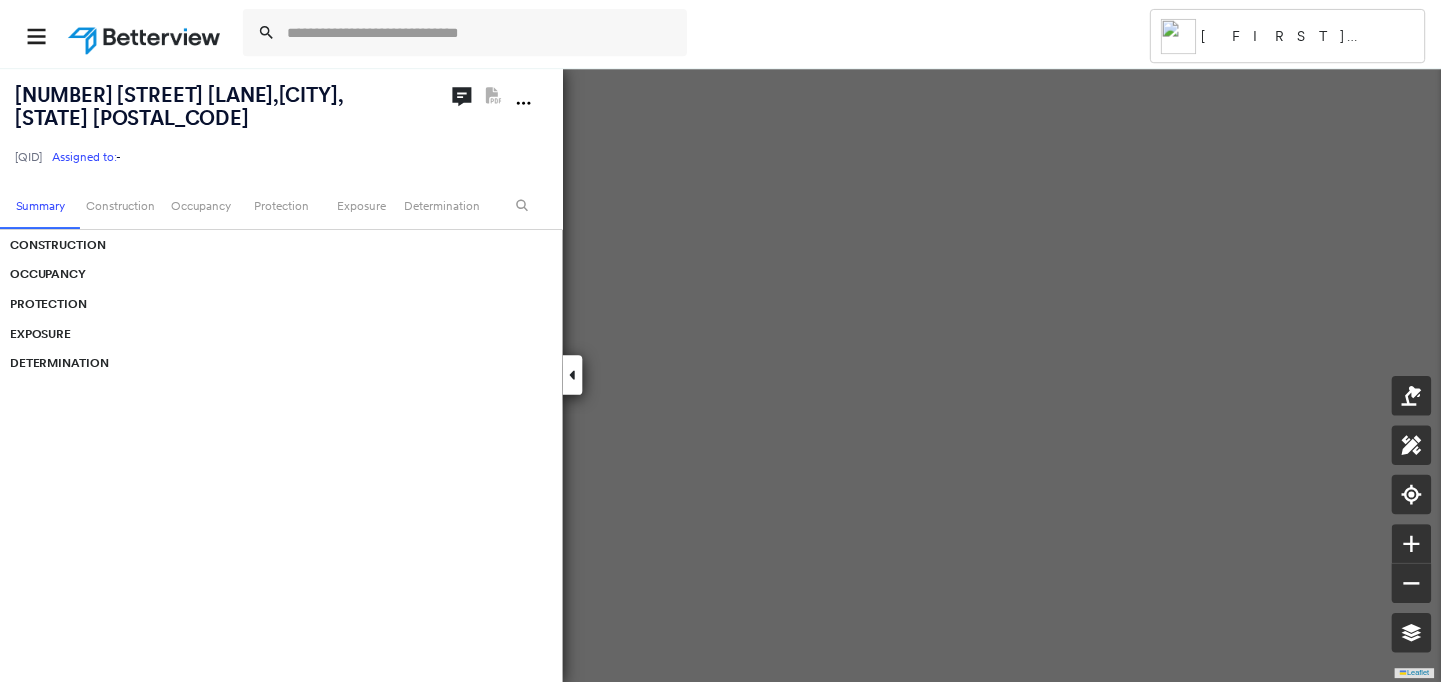scroll, scrollTop: 0, scrollLeft: 0, axis: both 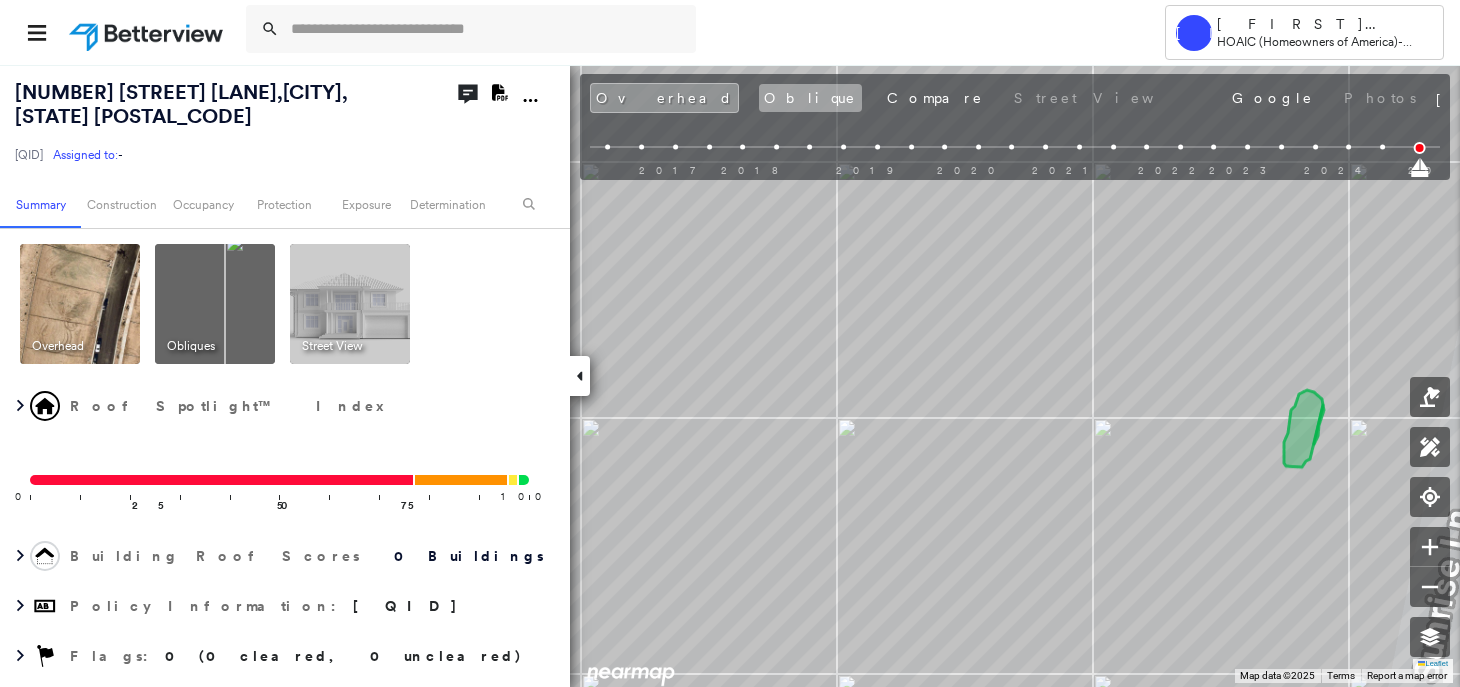 click on "Oblique" at bounding box center [810, 98] 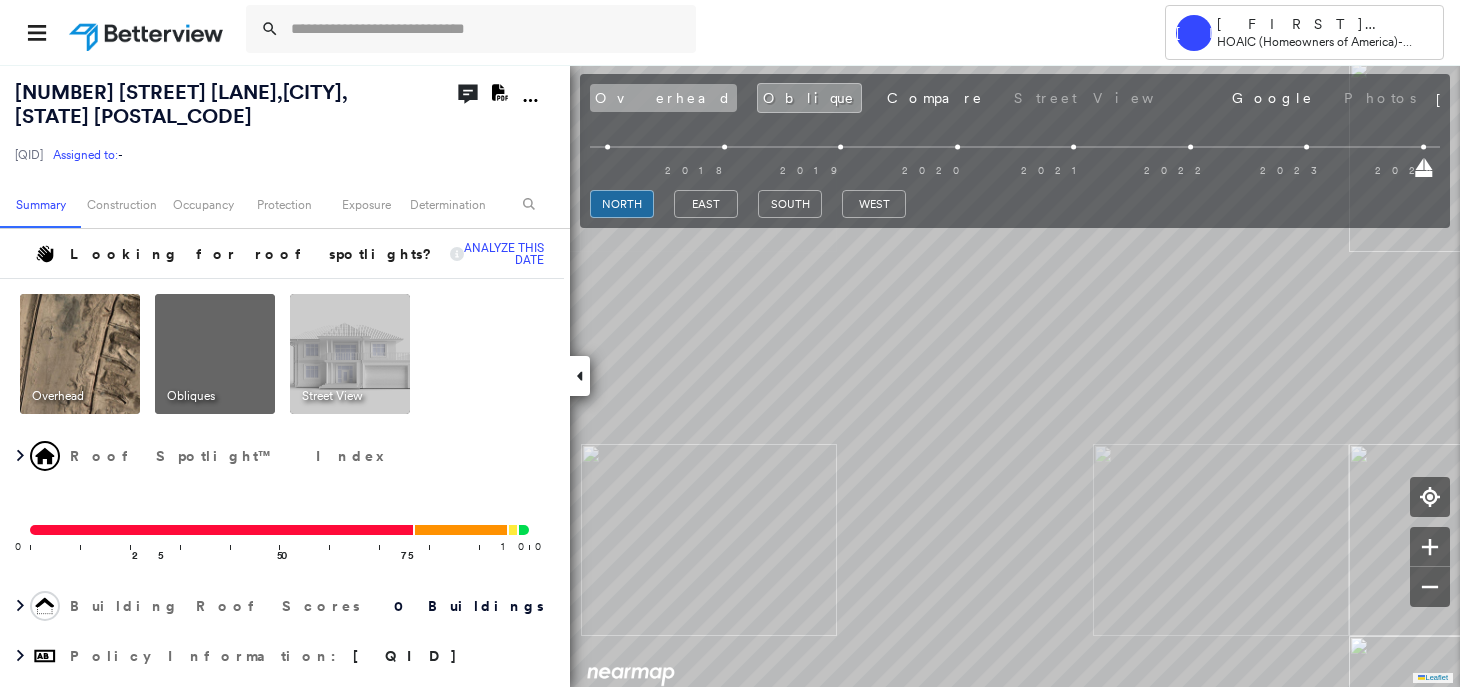 click on "Overhead" at bounding box center [663, 98] 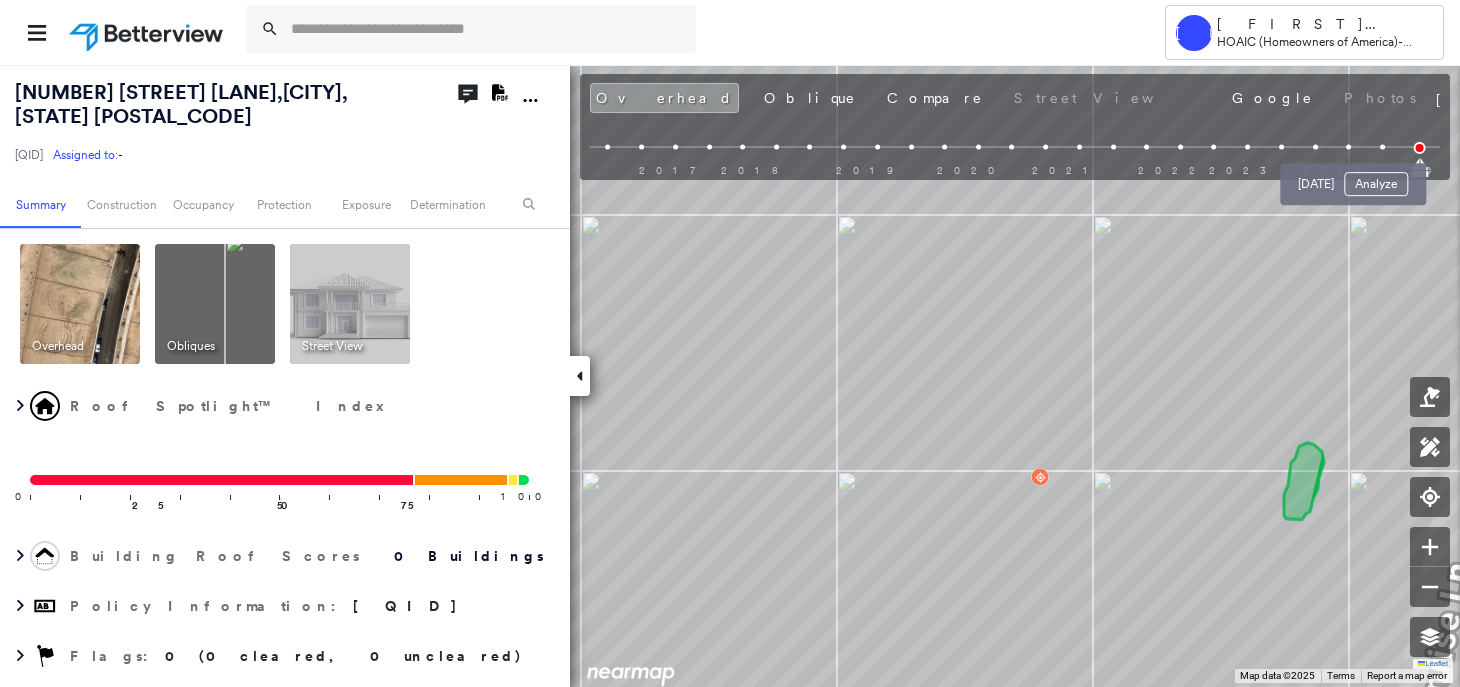 click on "Analyze" at bounding box center [1376, 184] 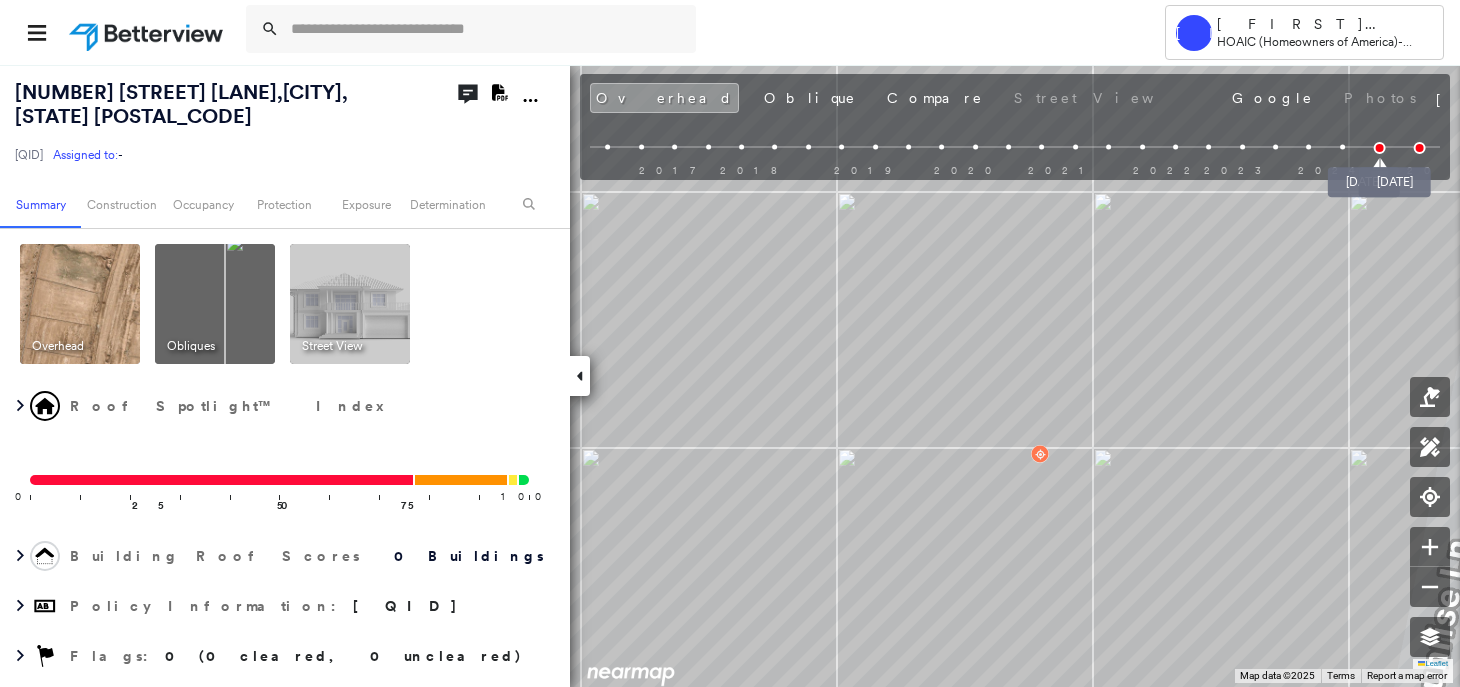 click at bounding box center (1420, 148) 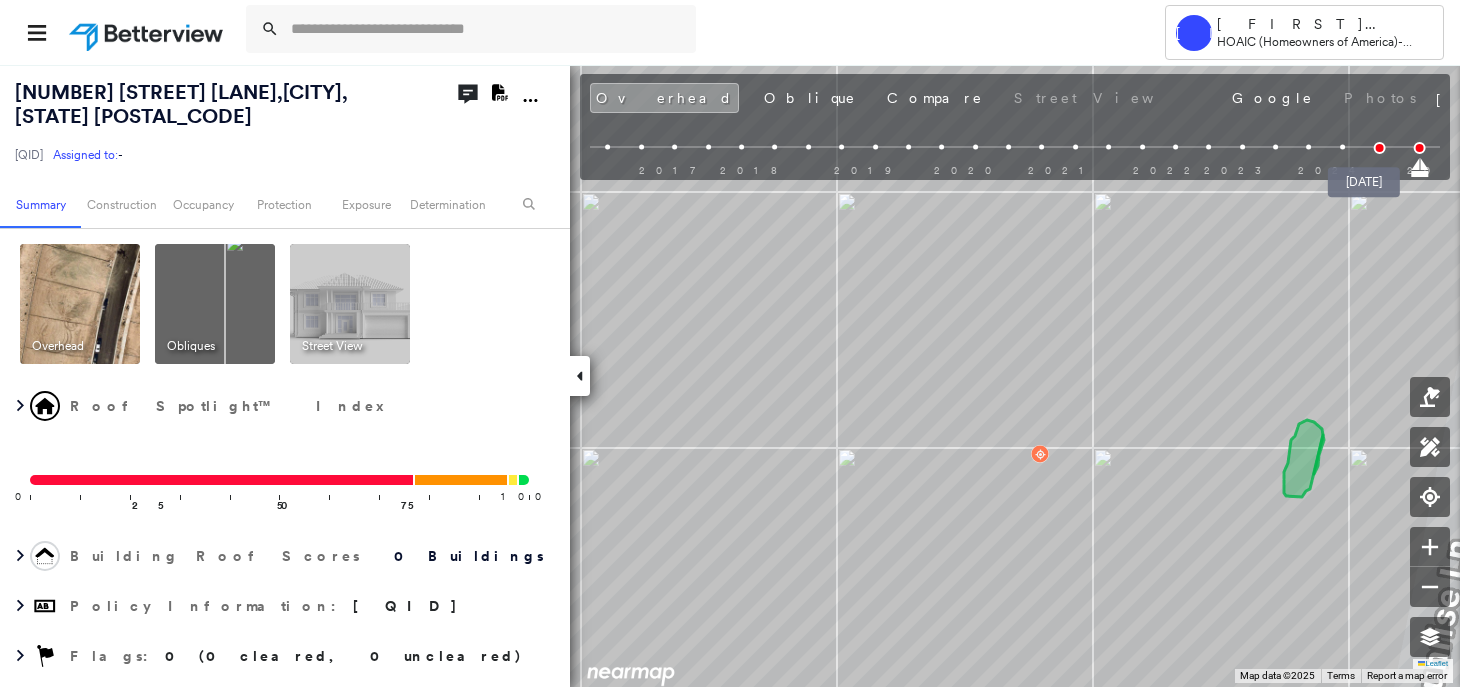click at bounding box center [148, 32] 